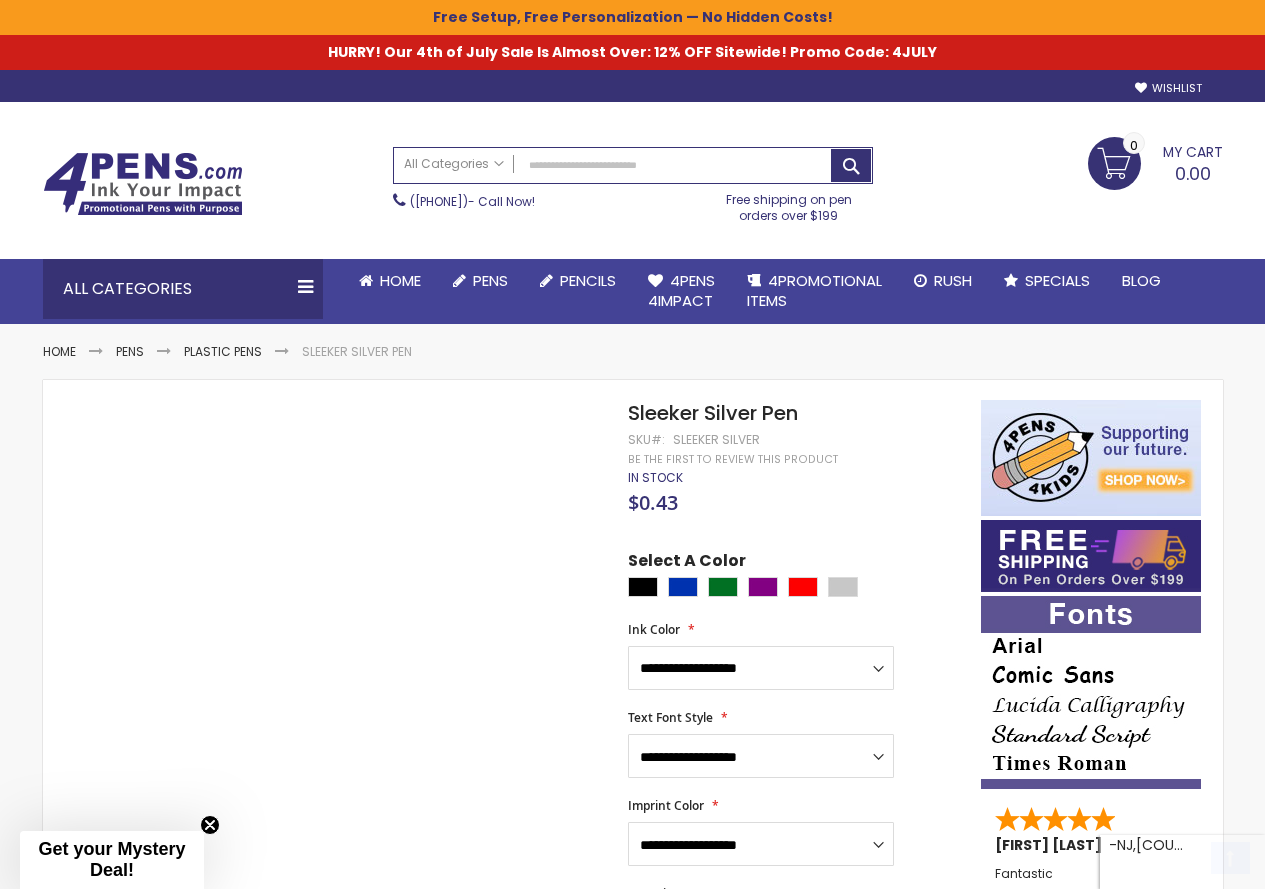 scroll, scrollTop: 1700, scrollLeft: 0, axis: vertical 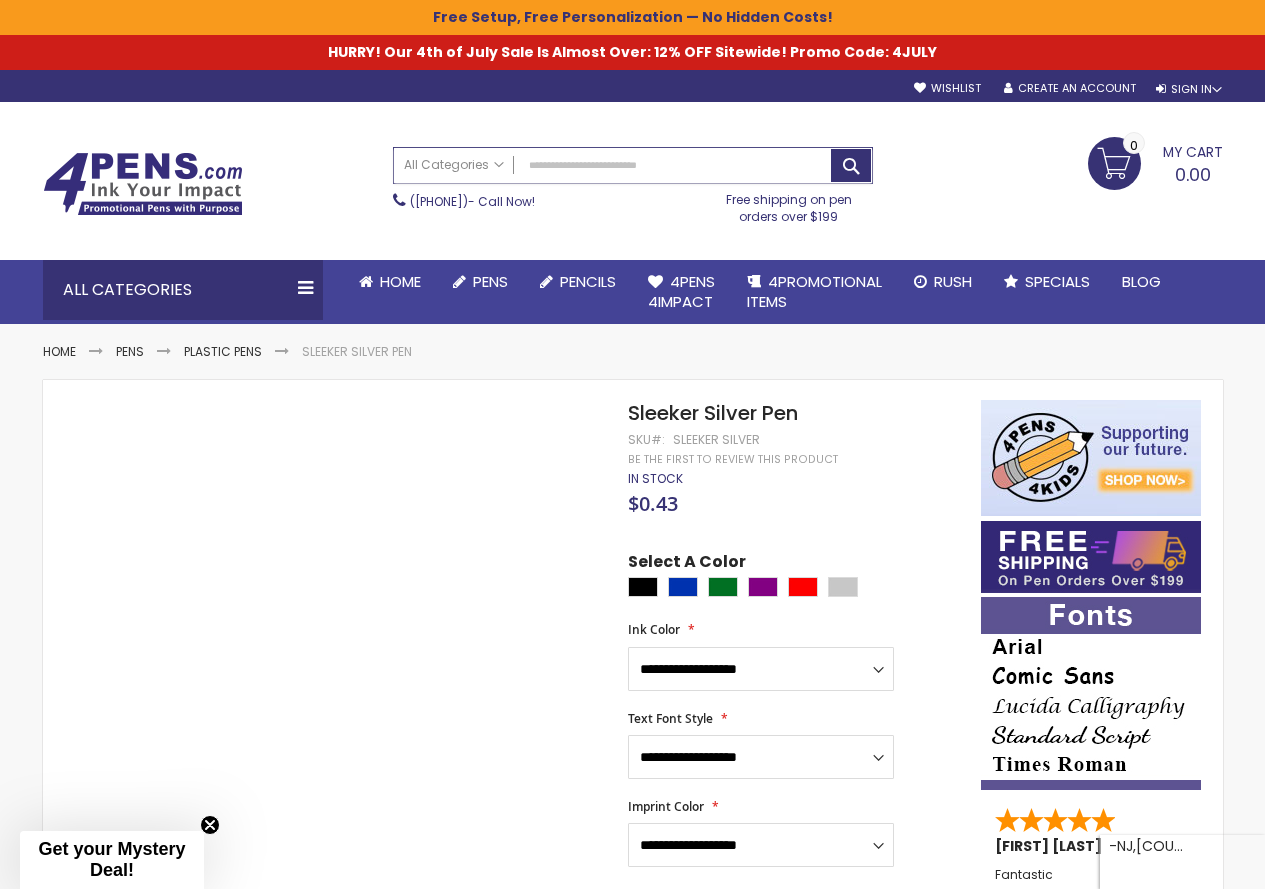 click on "Search" at bounding box center [633, 165] 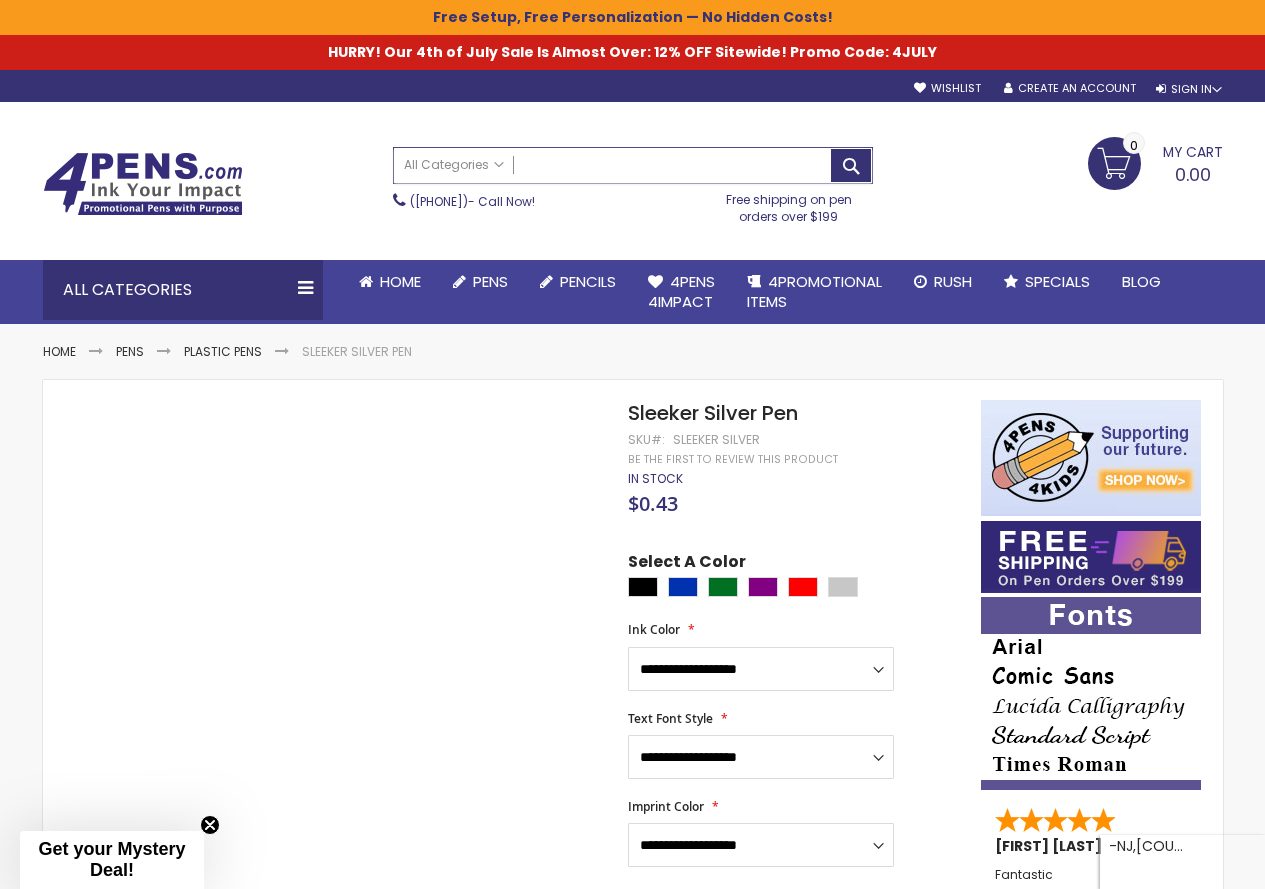 paste on "**********" 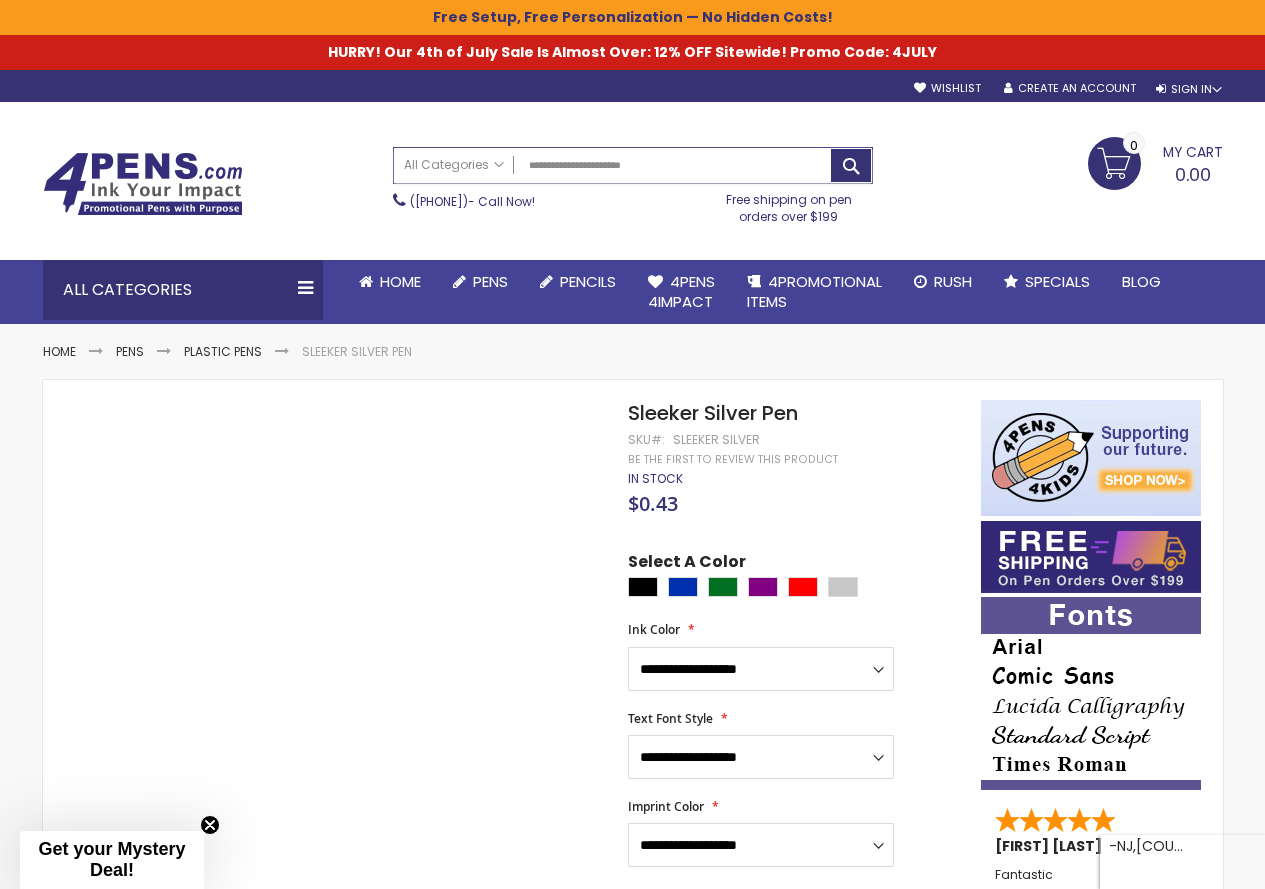 type on "**********" 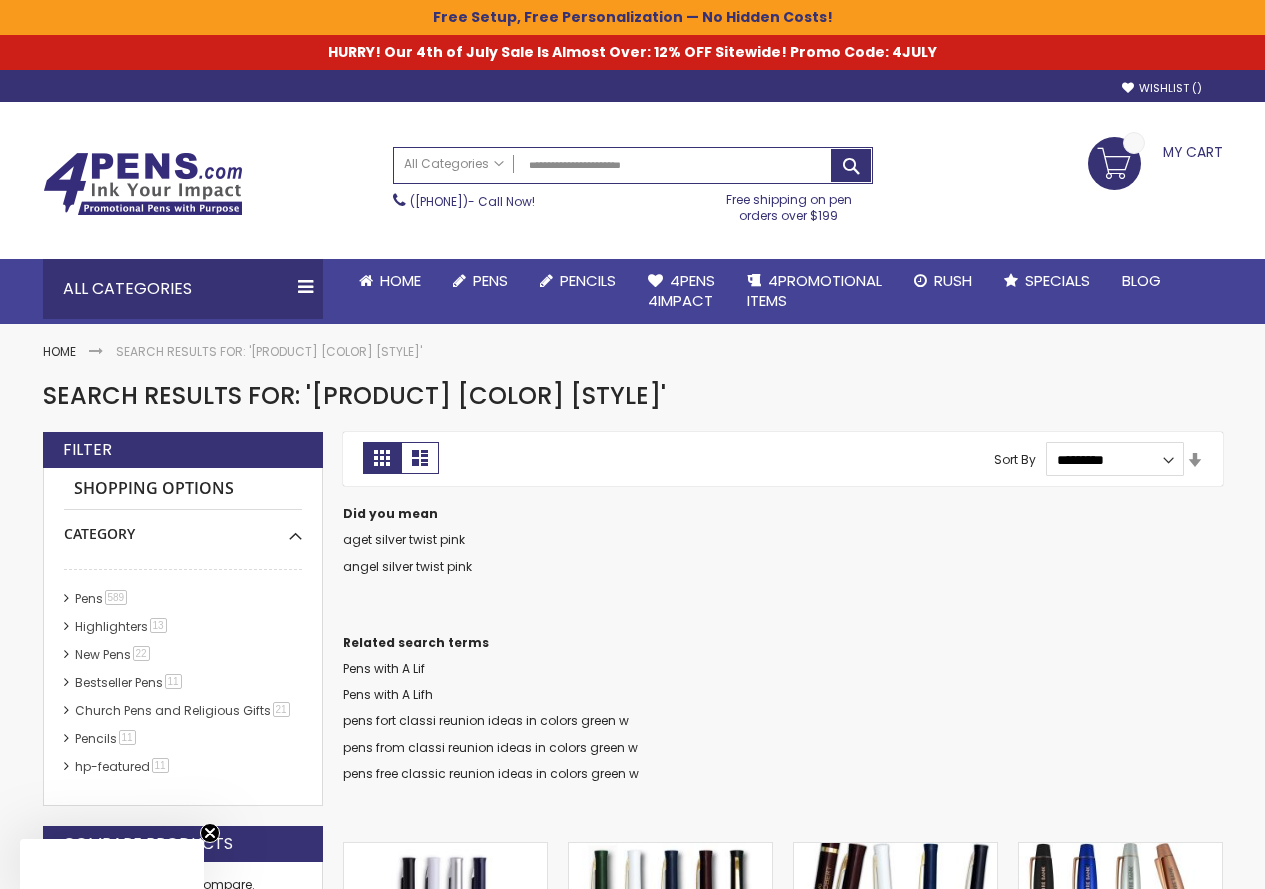 scroll, scrollTop: 0, scrollLeft: 0, axis: both 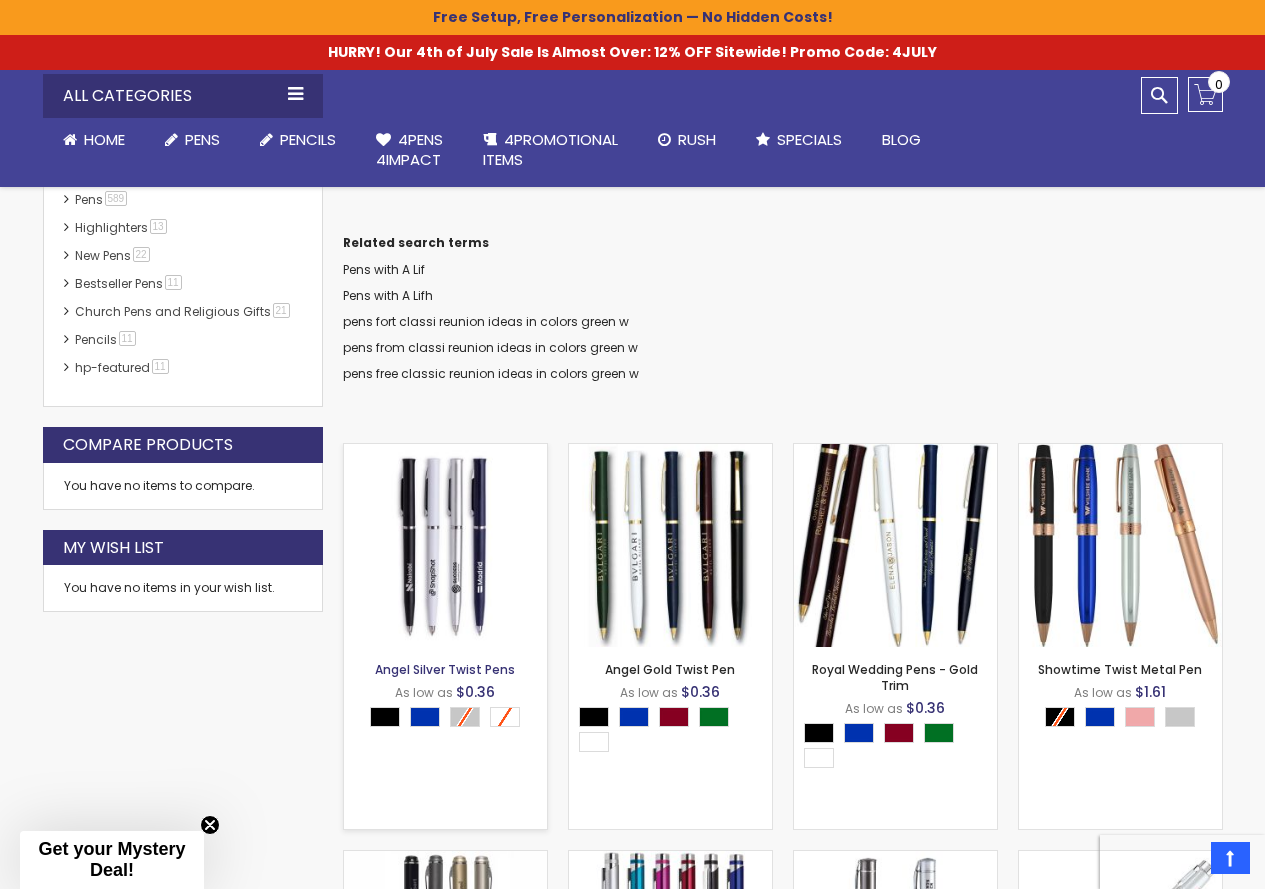 click on "Angel Silver Twist Pens" at bounding box center [445, 669] 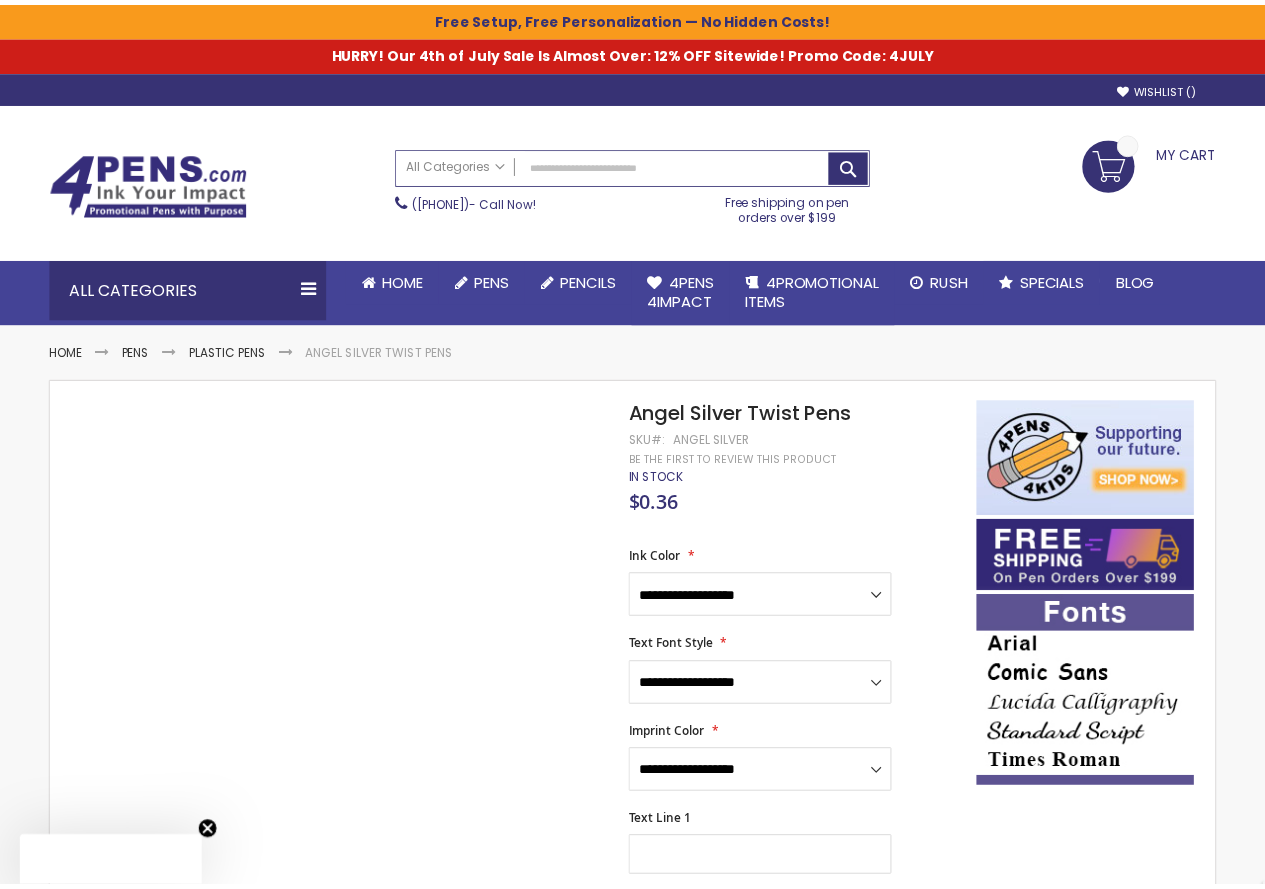 scroll, scrollTop: 0, scrollLeft: 0, axis: both 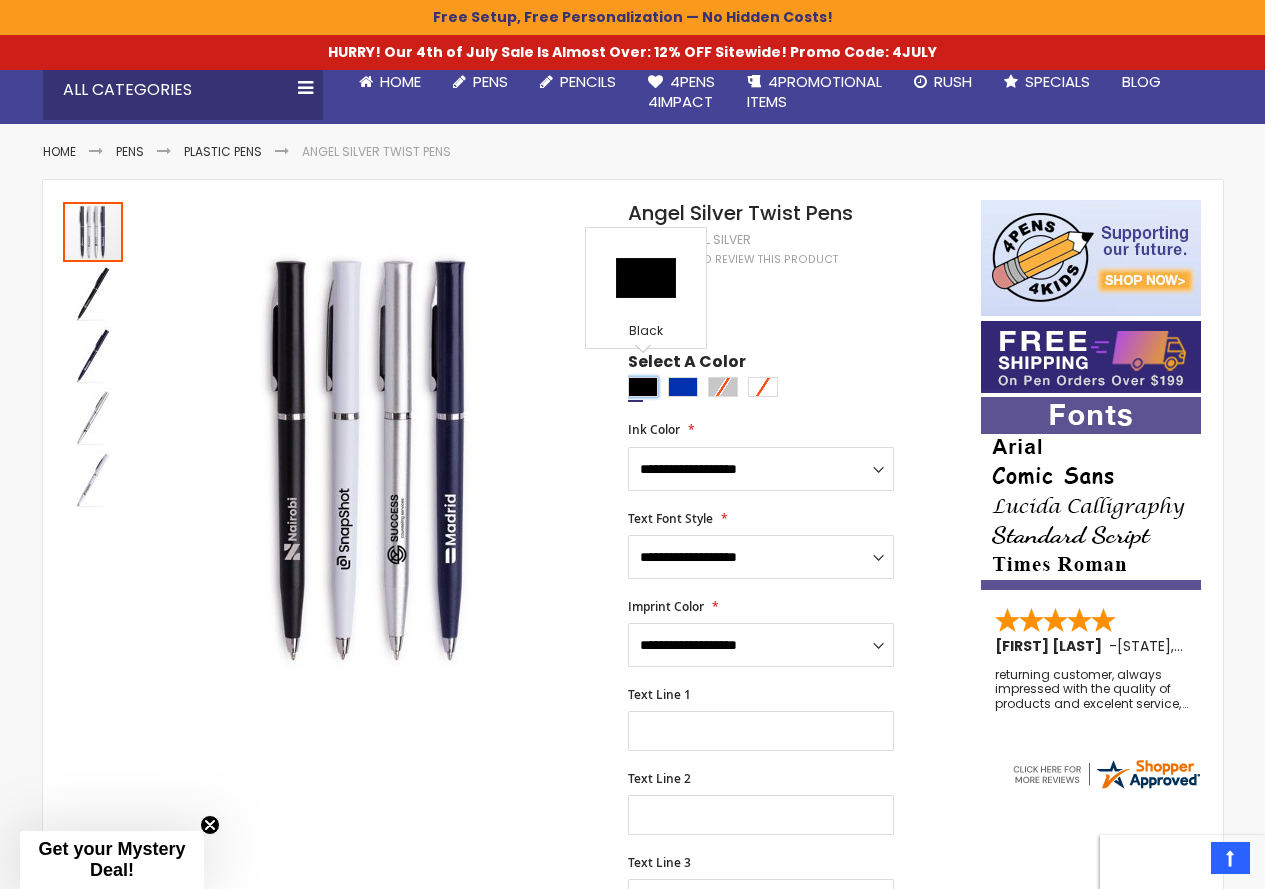 click at bounding box center [643, 387] 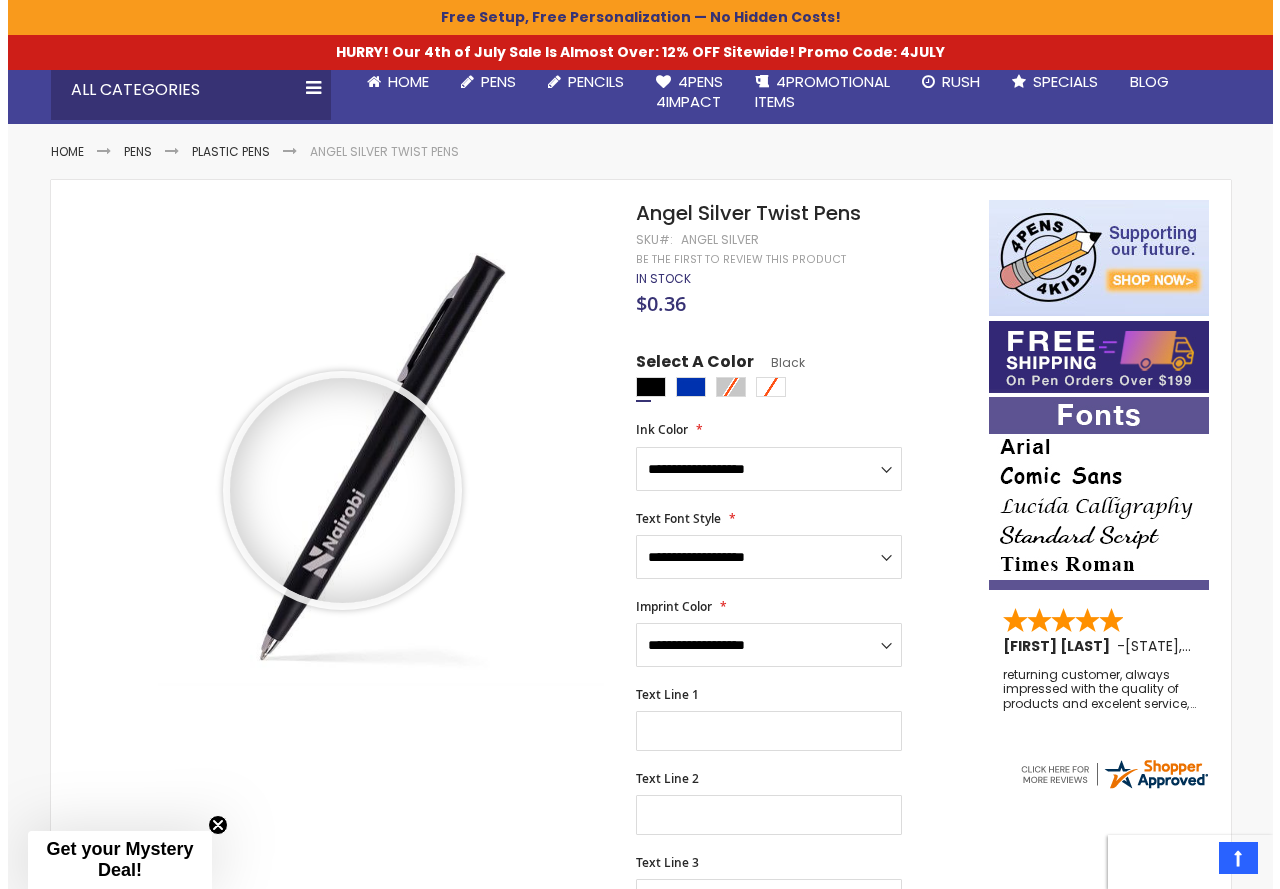 scroll, scrollTop: 0, scrollLeft: 0, axis: both 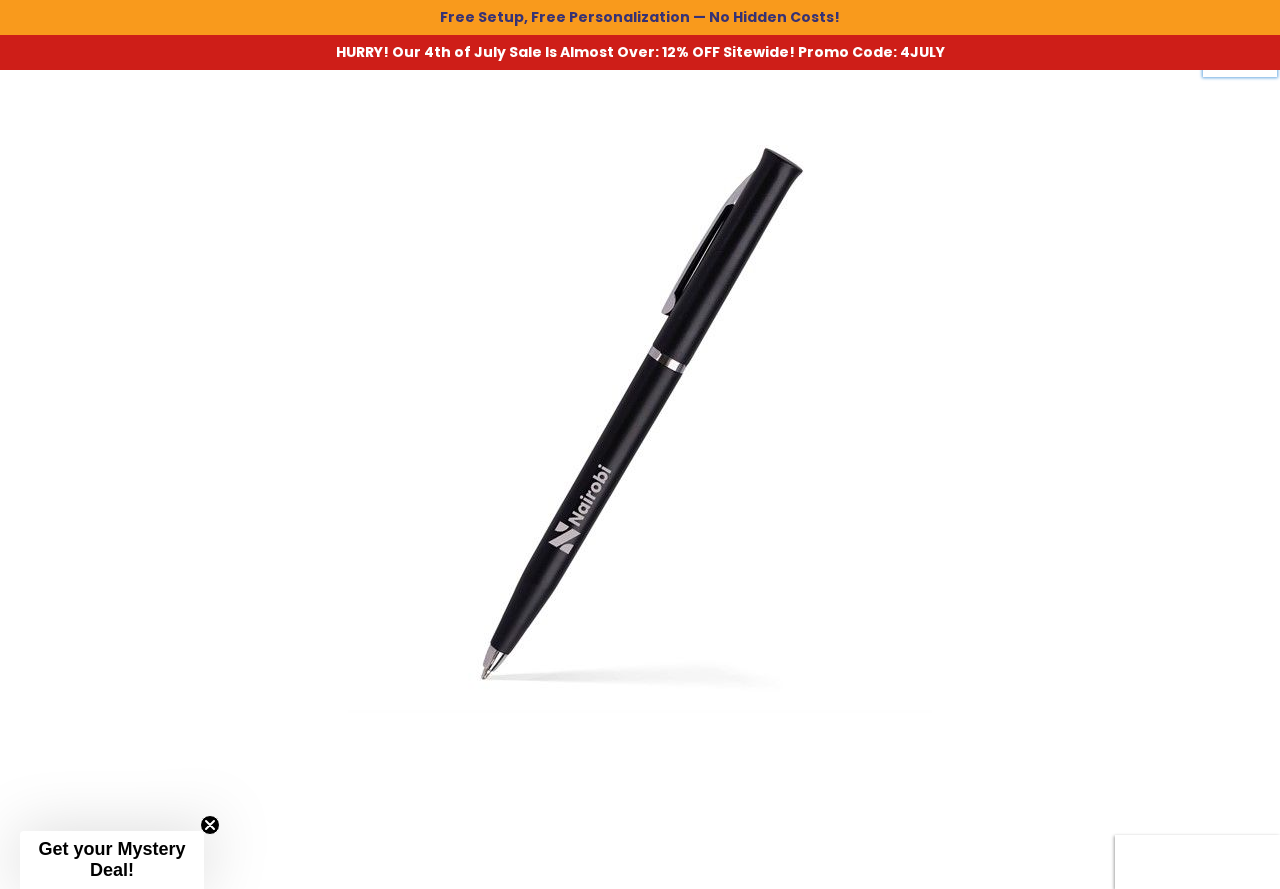 click at bounding box center [640, 412] 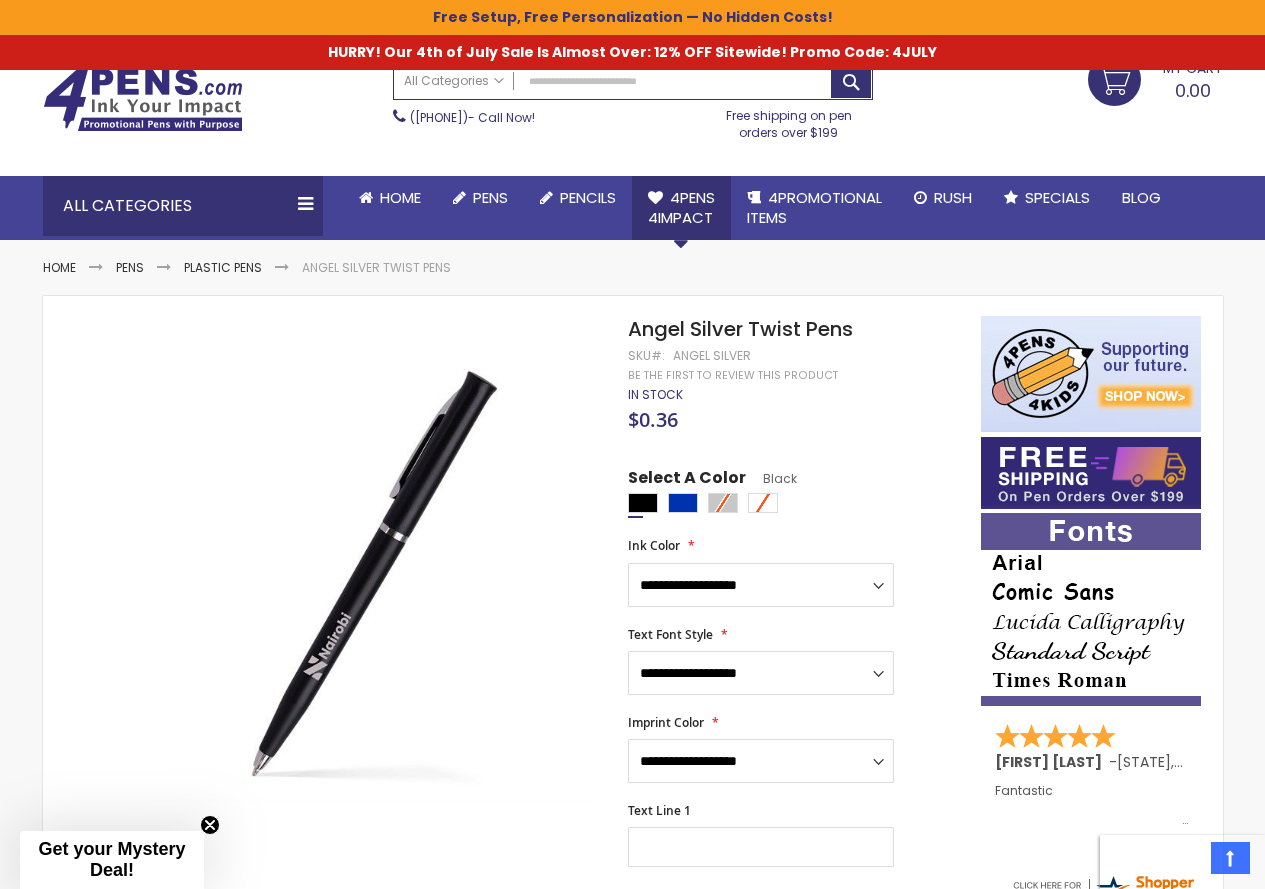 scroll, scrollTop: 0, scrollLeft: 0, axis: both 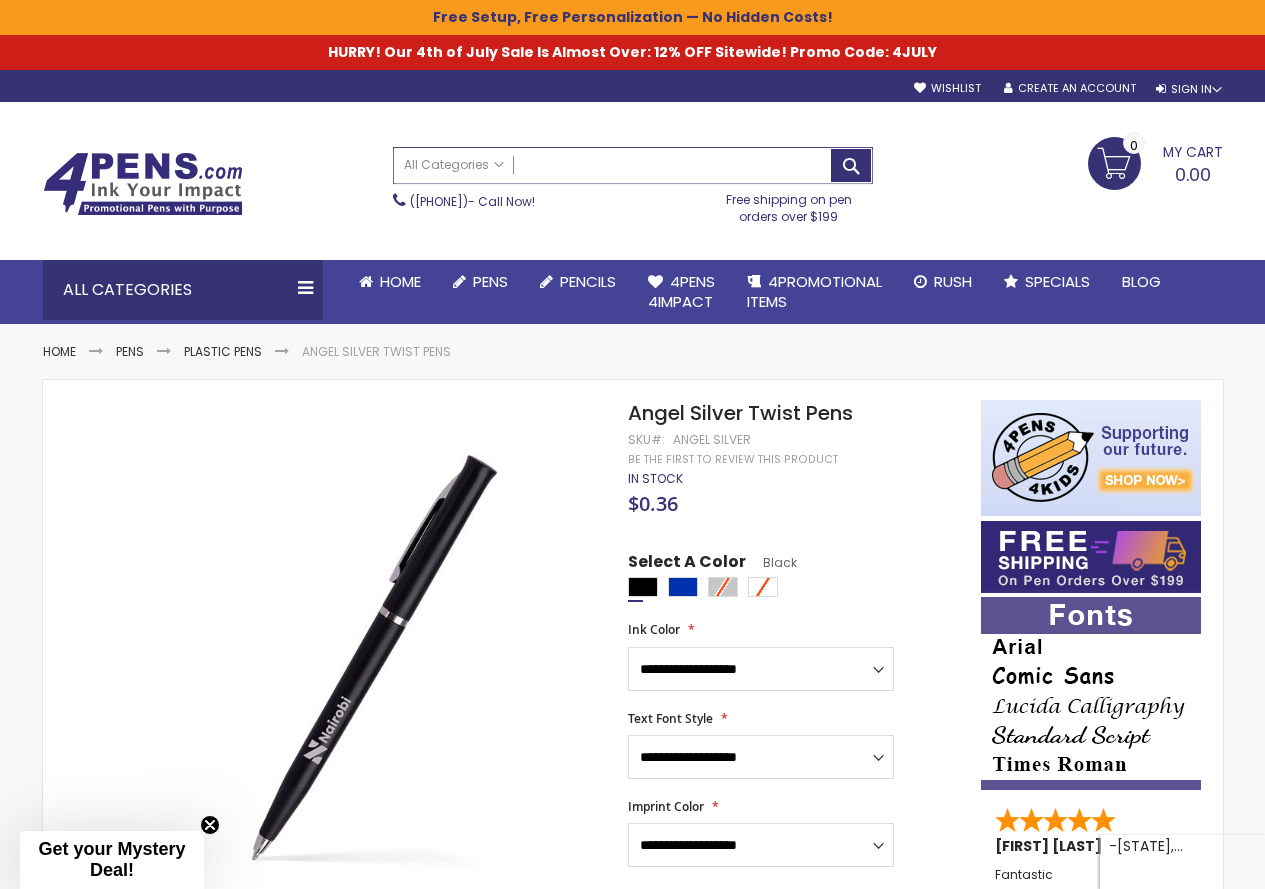 click on "Search" at bounding box center (633, 165) 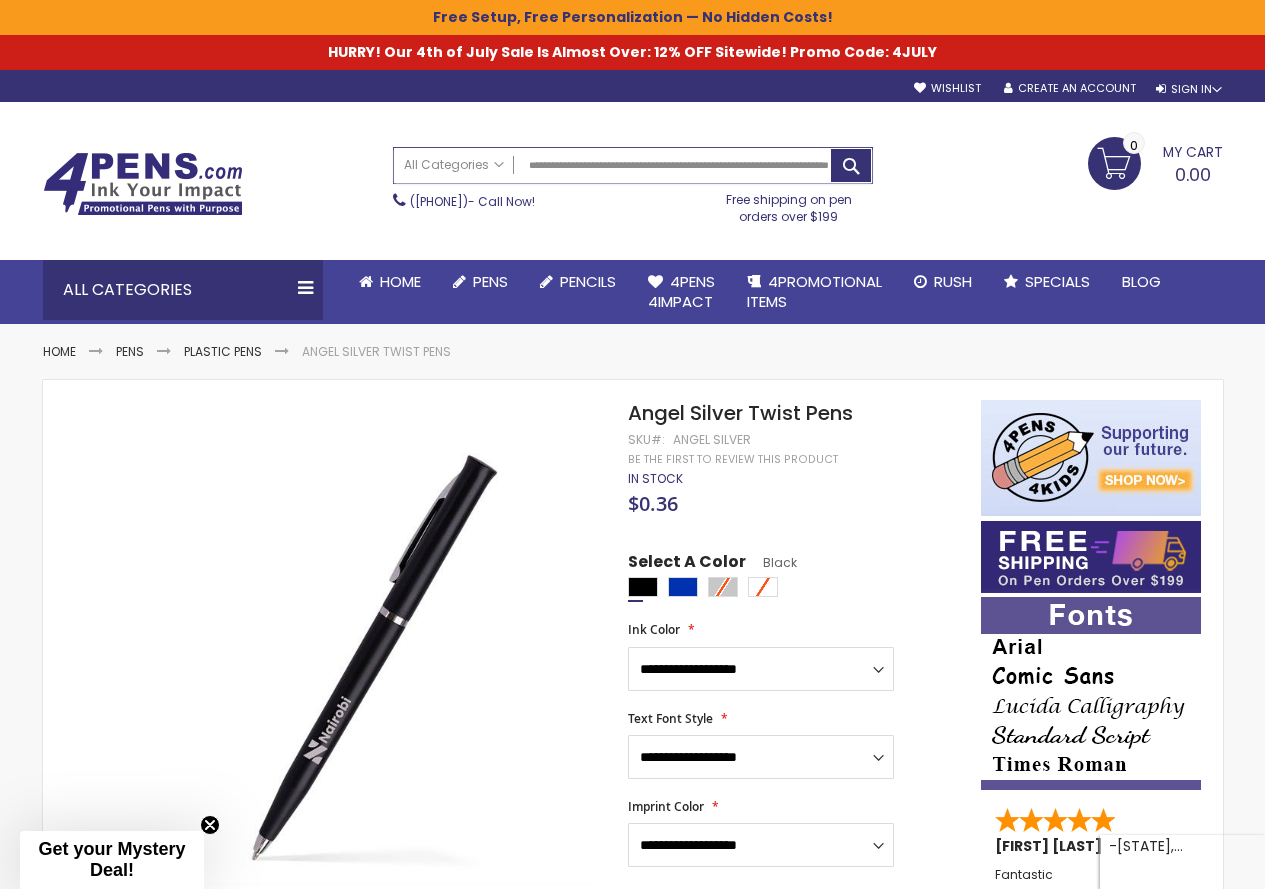 scroll, scrollTop: 0, scrollLeft: 95, axis: horizontal 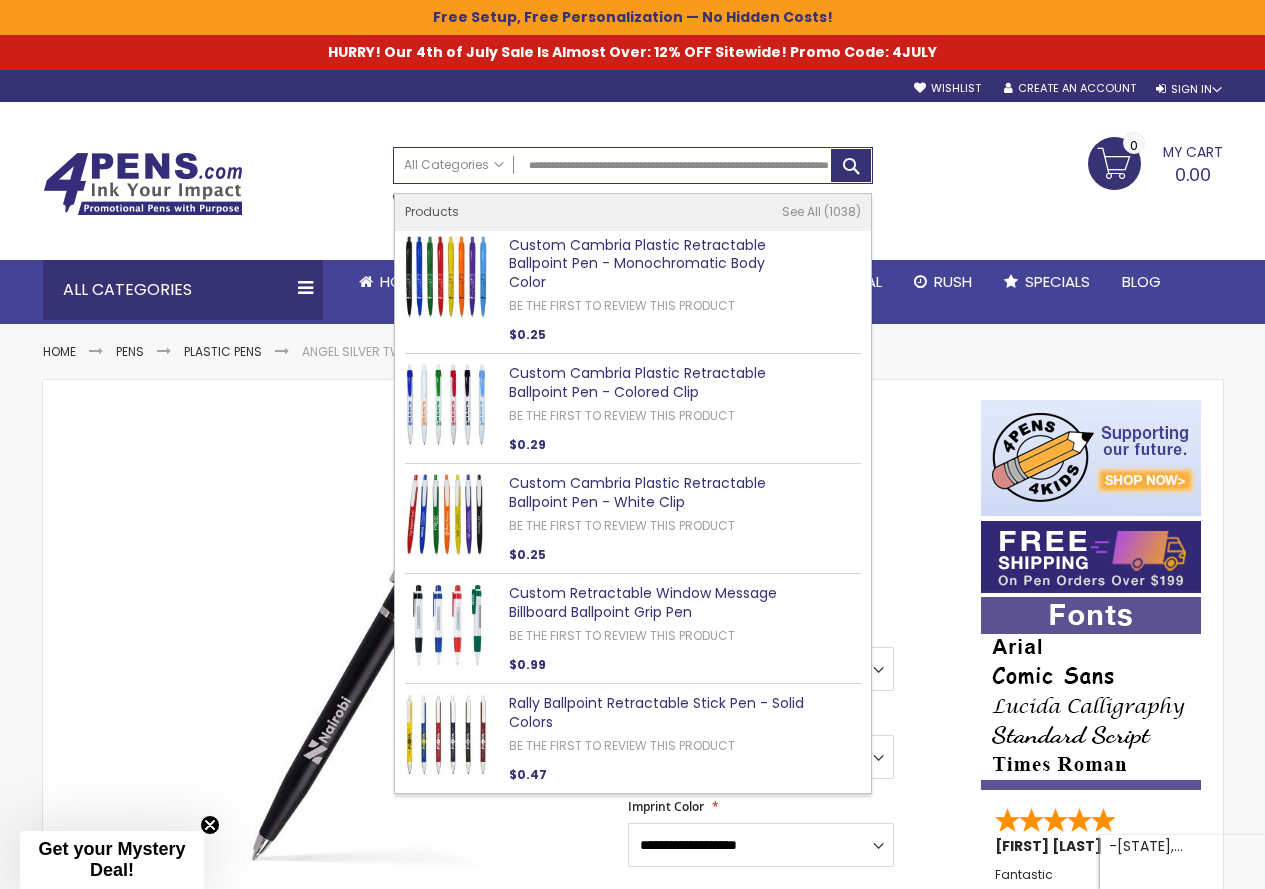 type on "**********" 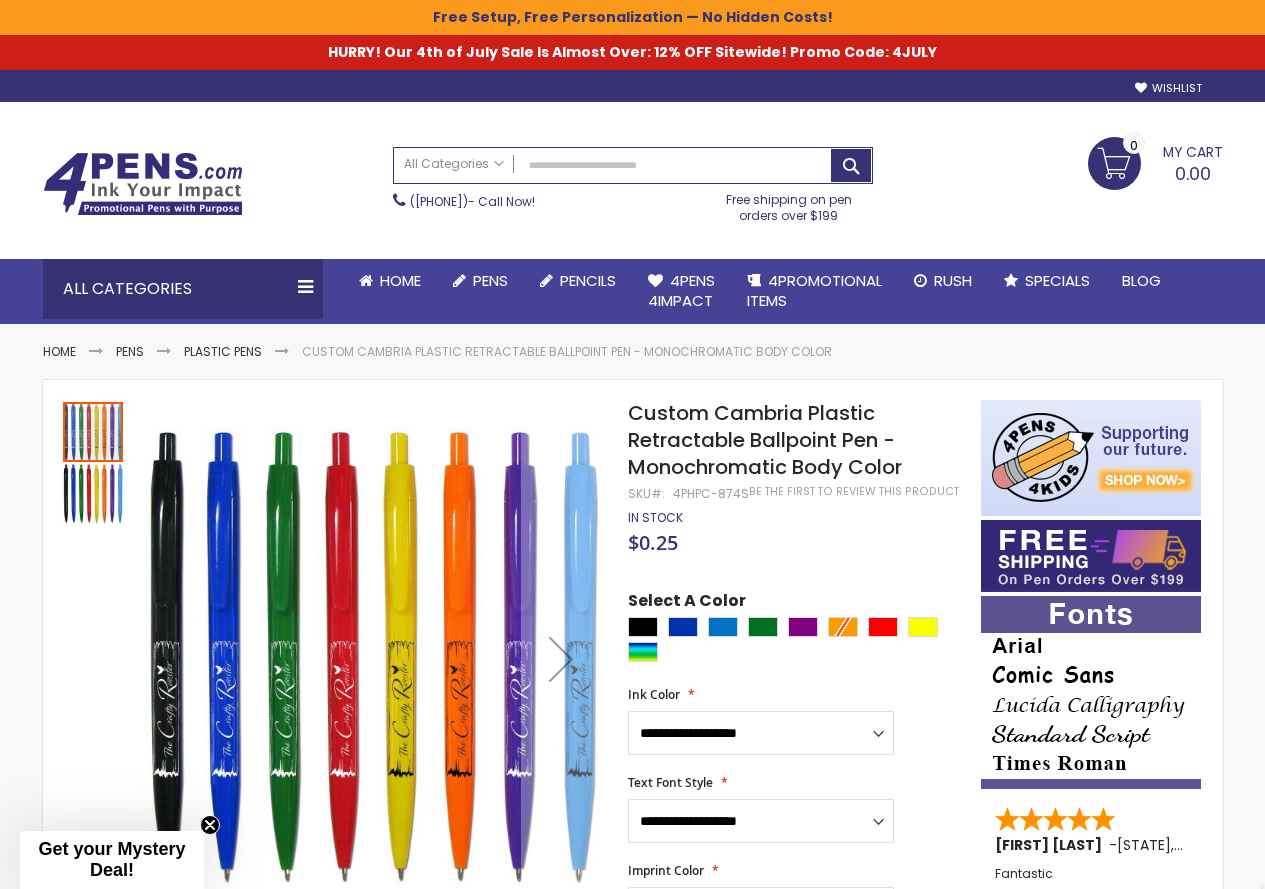 scroll, scrollTop: 0, scrollLeft: 0, axis: both 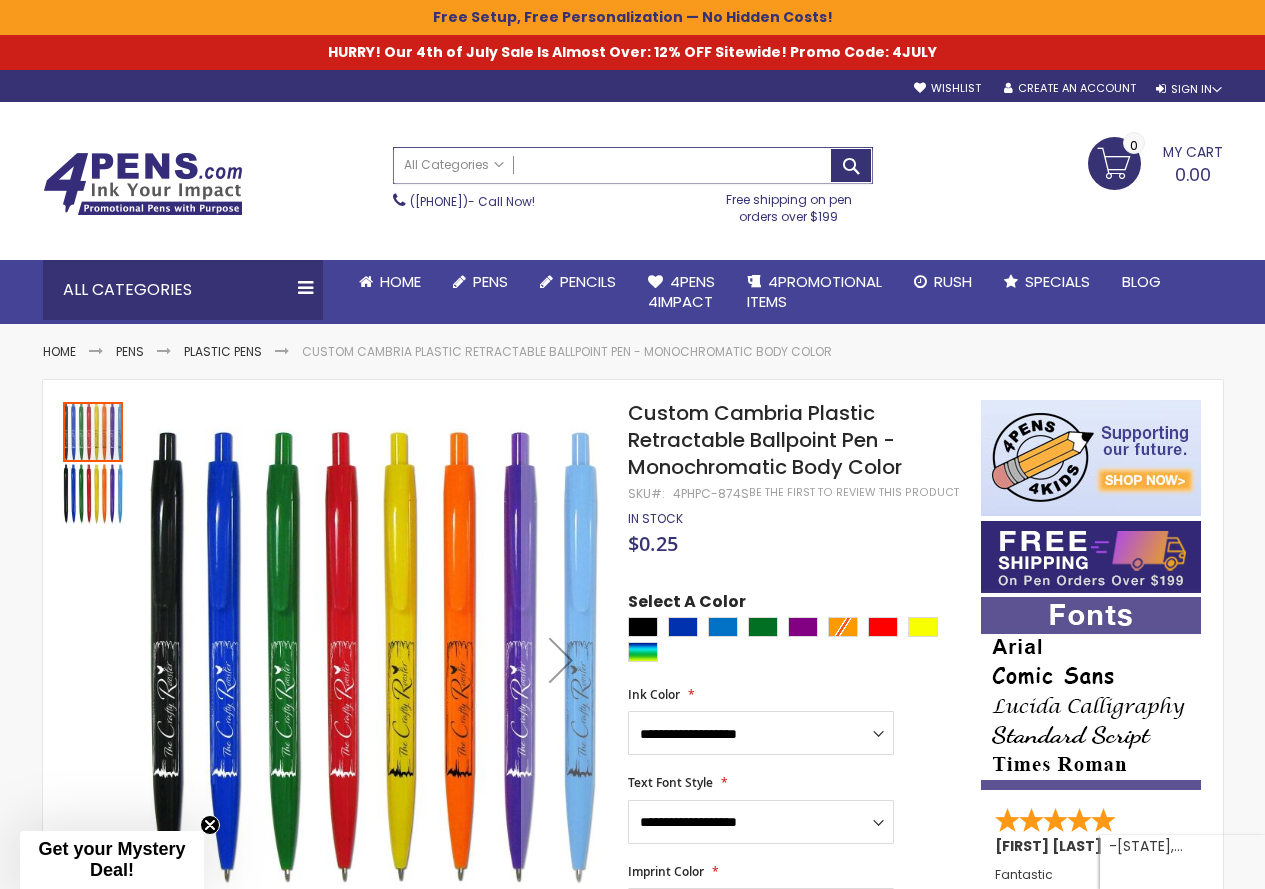 click on "Search" at bounding box center (633, 165) 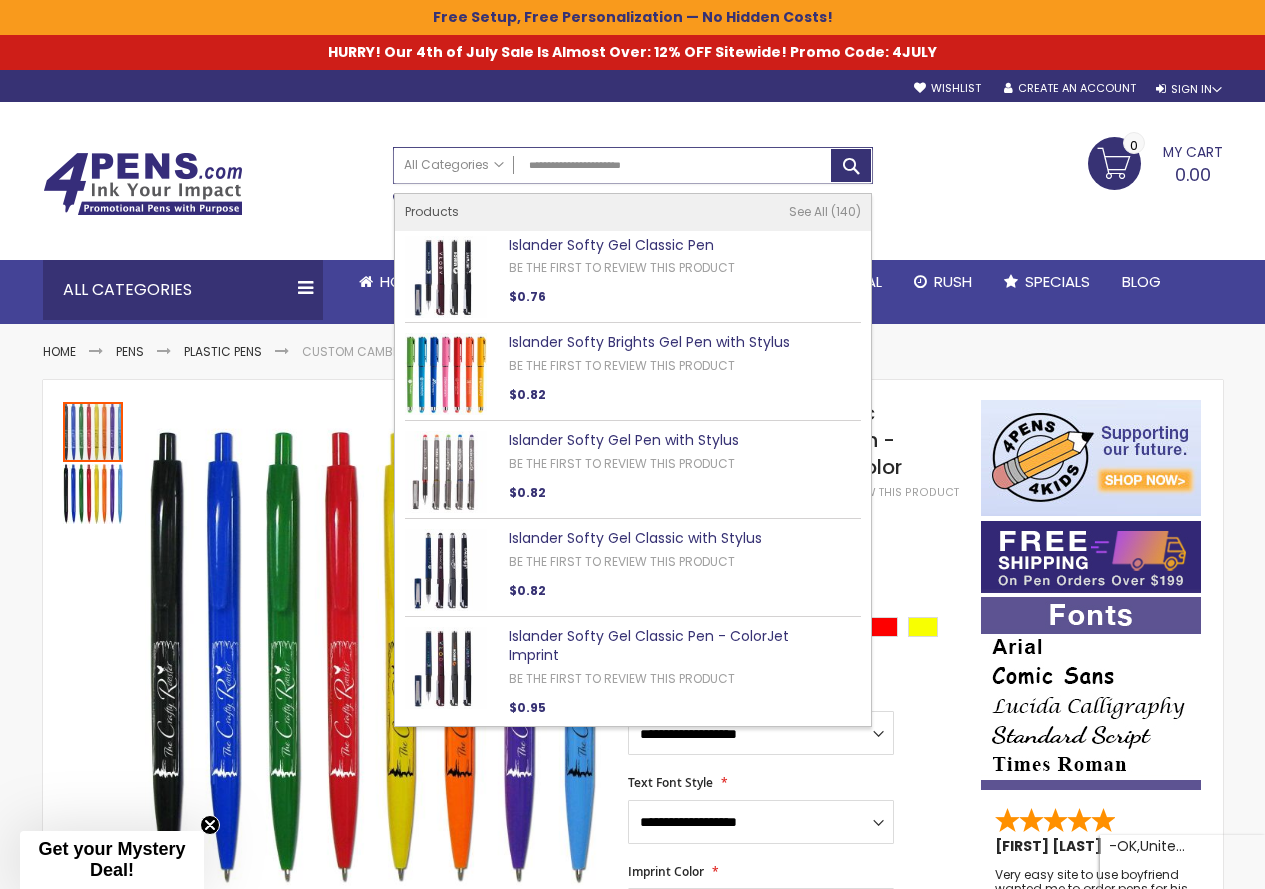 type on "**********" 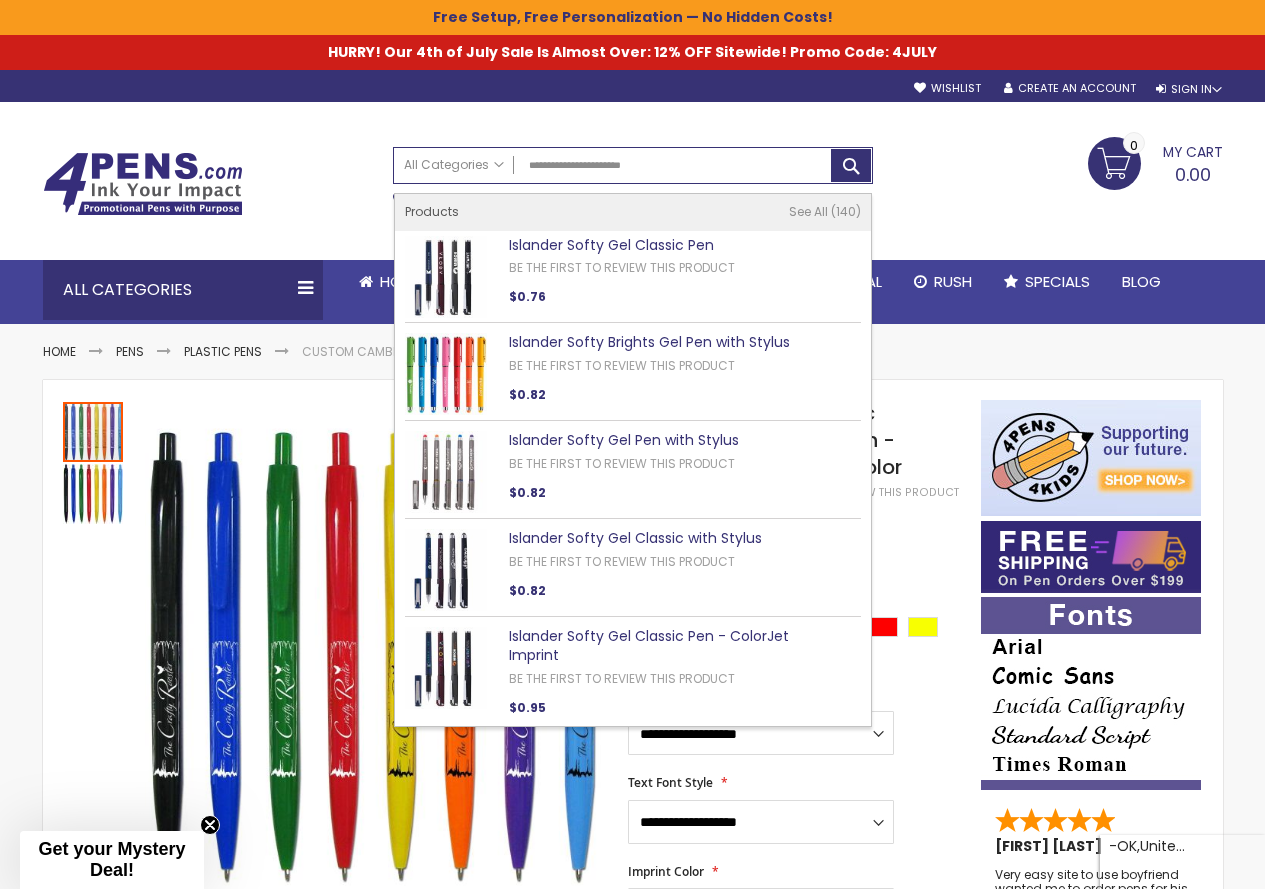 click on "Islander Softy Gel Classic Pen - ColorJet Imprint" at bounding box center [649, 645] 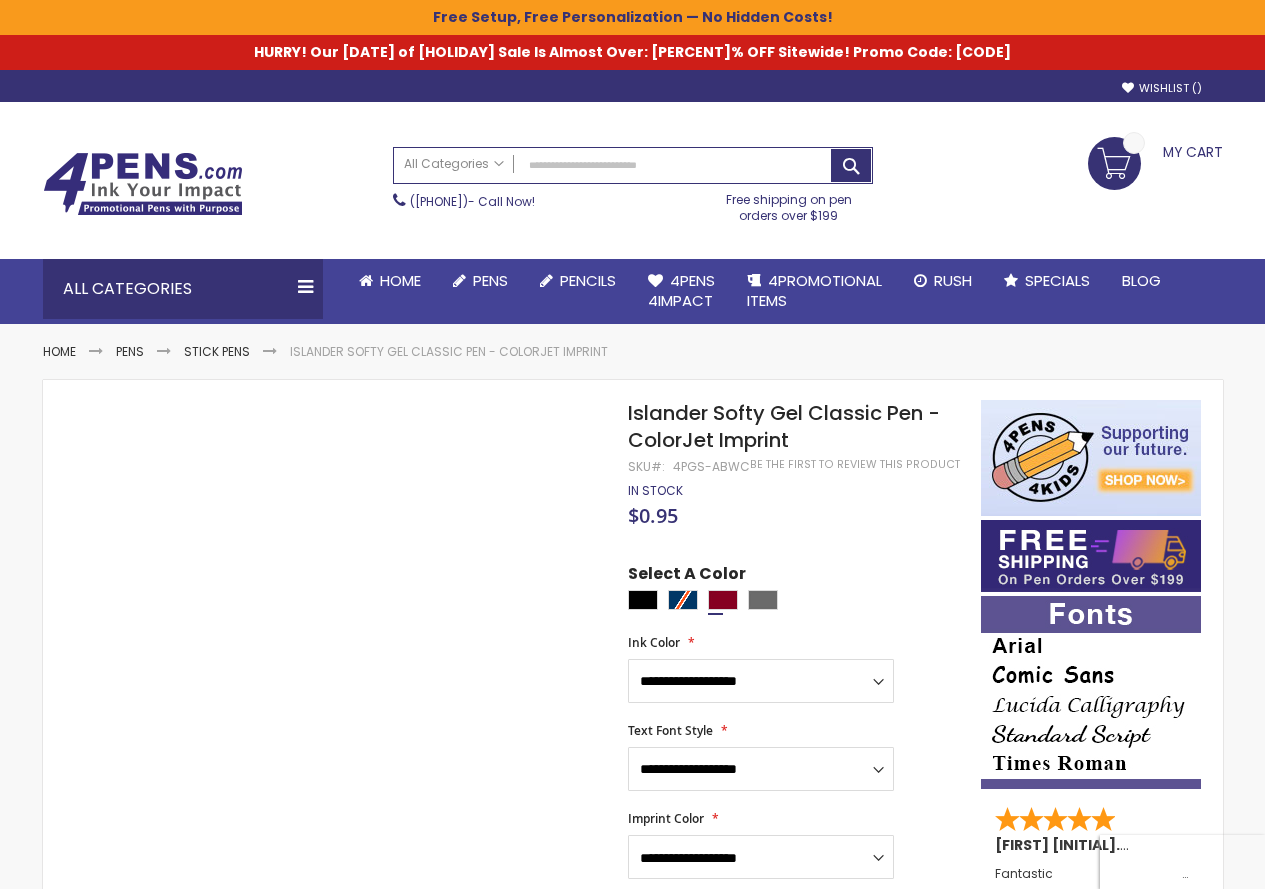 scroll, scrollTop: 0, scrollLeft: 0, axis: both 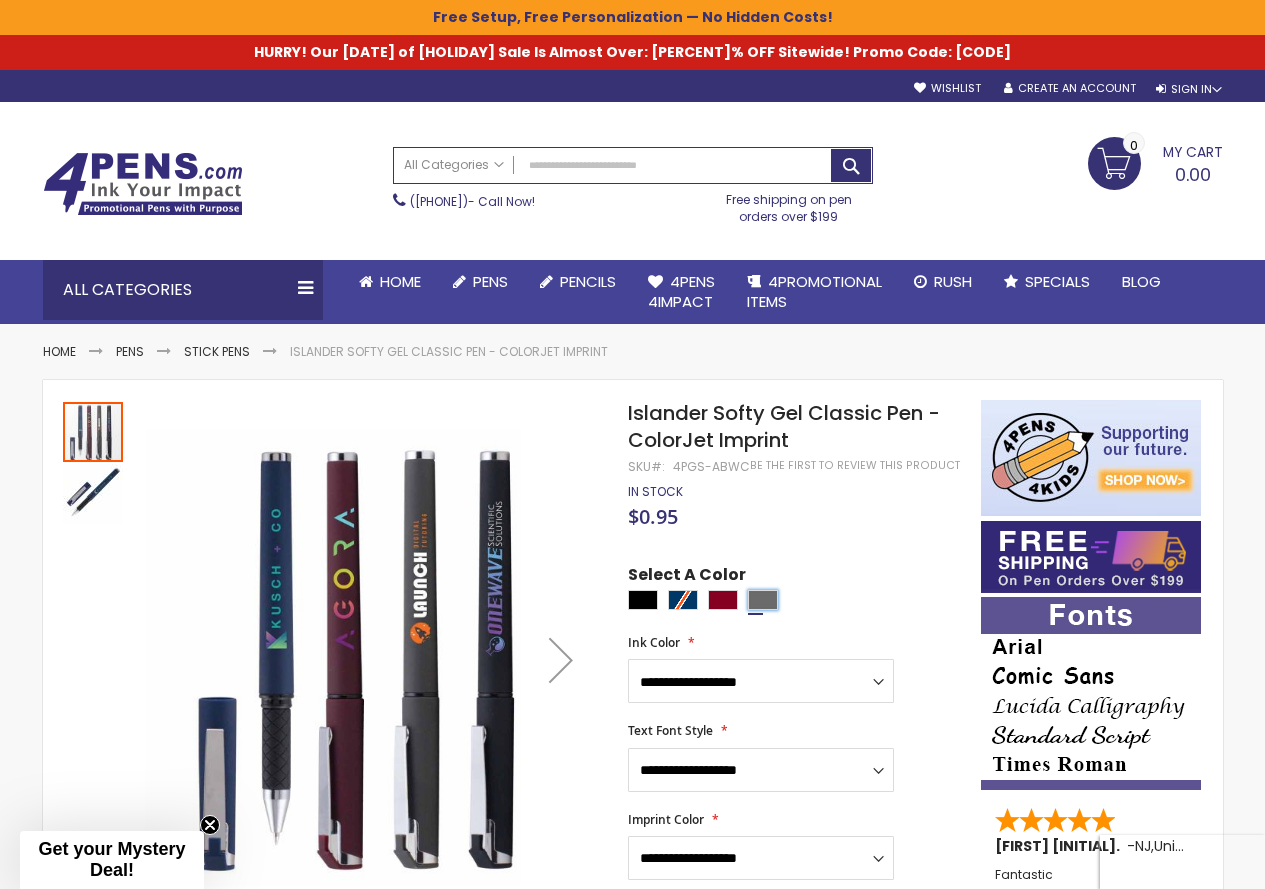 click at bounding box center [763, 600] 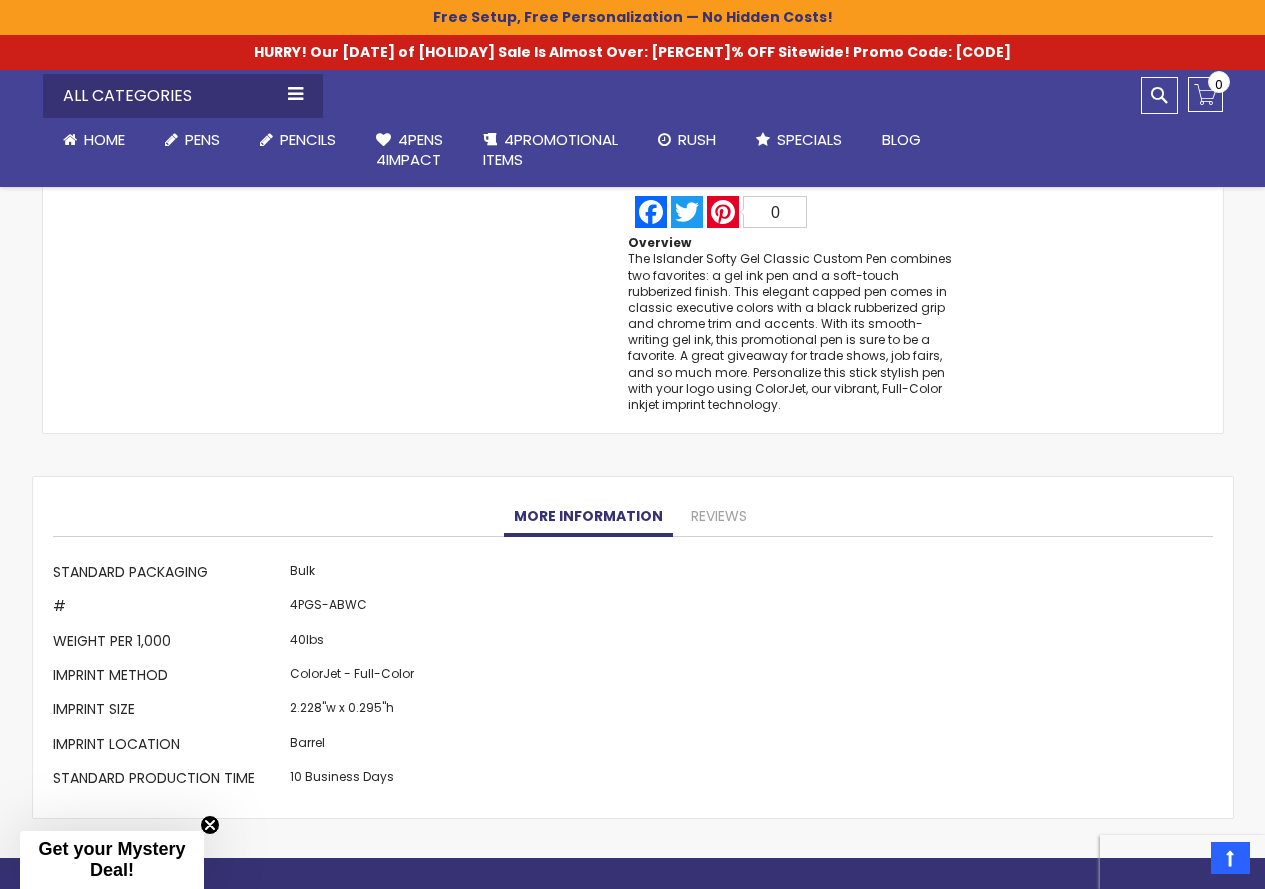 scroll, scrollTop: 1700, scrollLeft: 0, axis: vertical 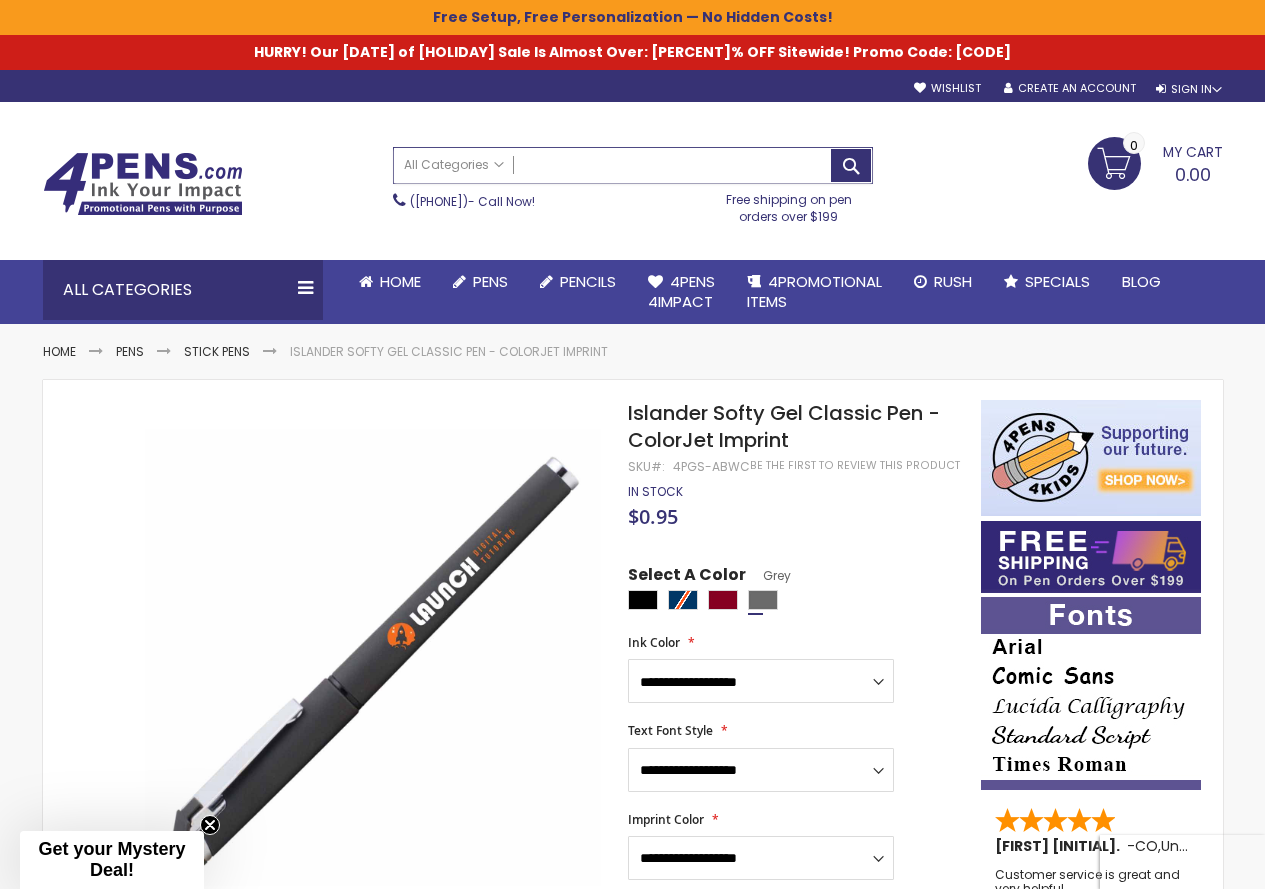 click on "Search" at bounding box center (633, 165) 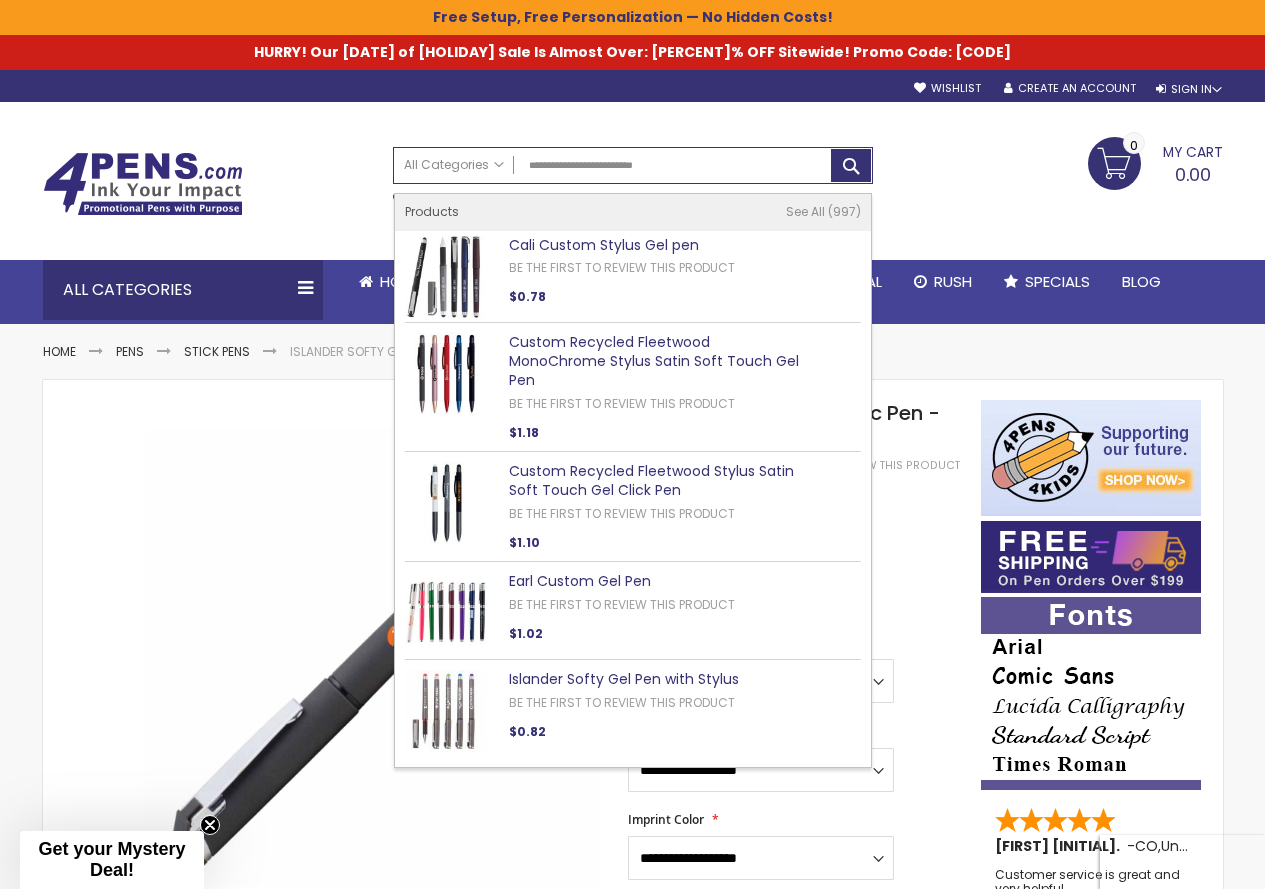 type on "**********" 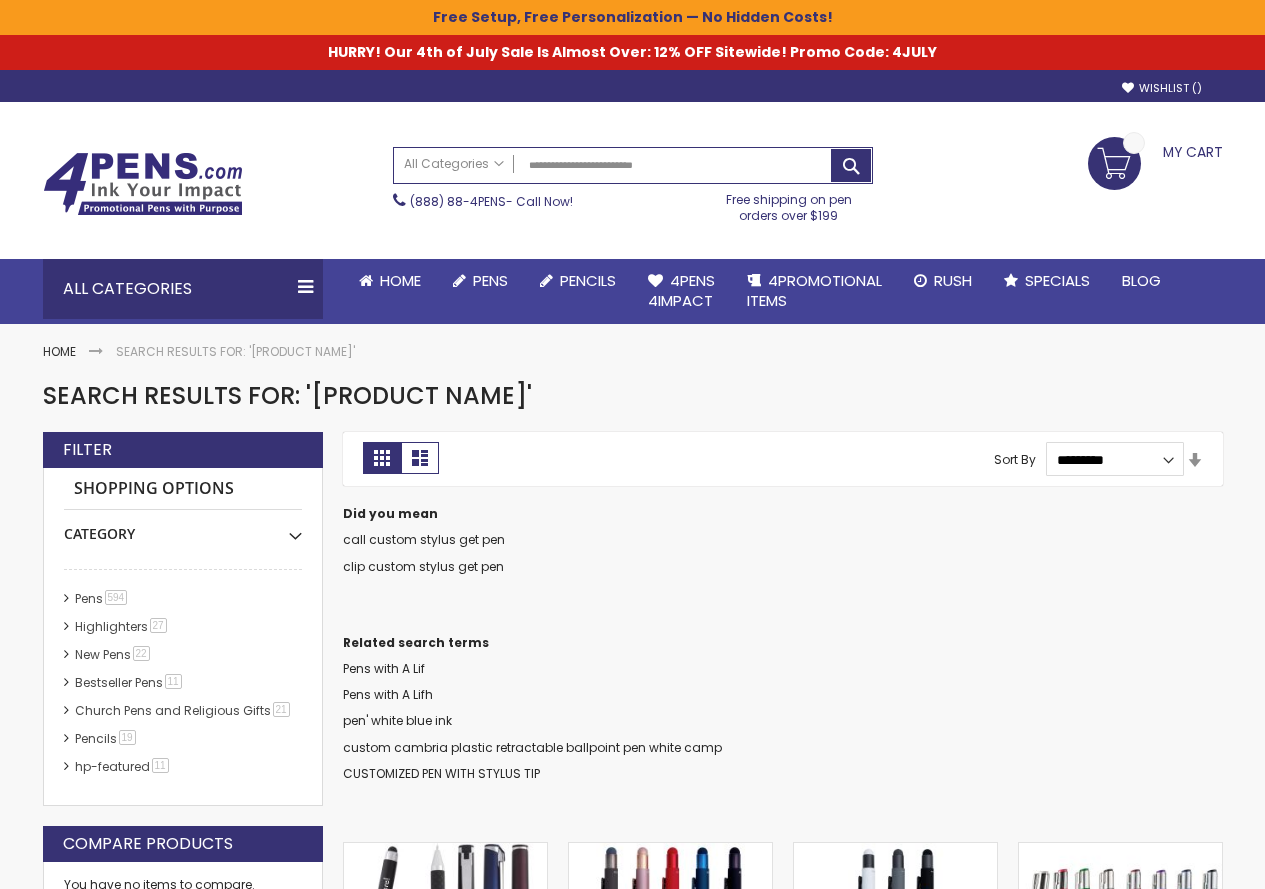 scroll, scrollTop: 0, scrollLeft: 0, axis: both 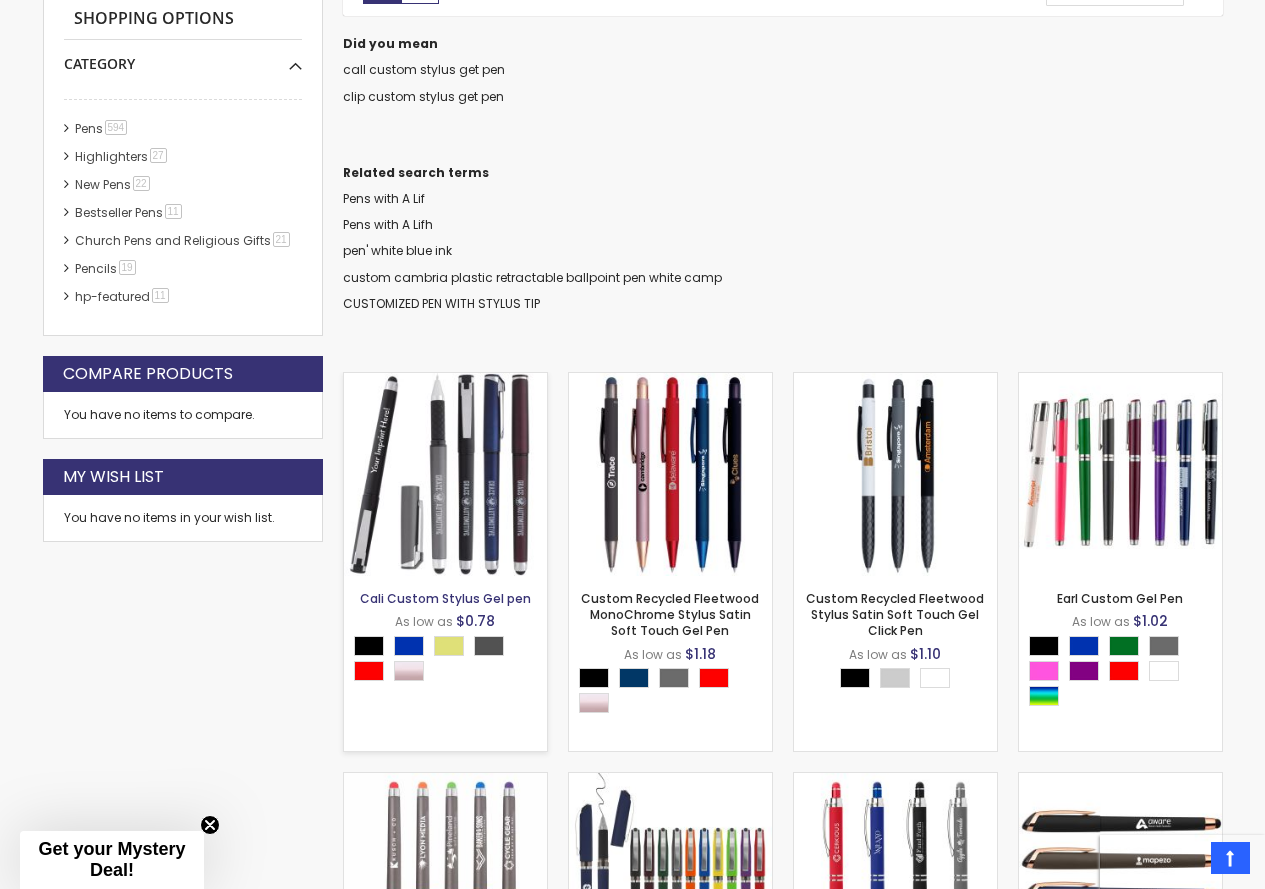 click on "Cali Custom Stylus Gel pen
As low as
$0.78
-
***
+
Add to Cart" at bounding box center (445, 663) 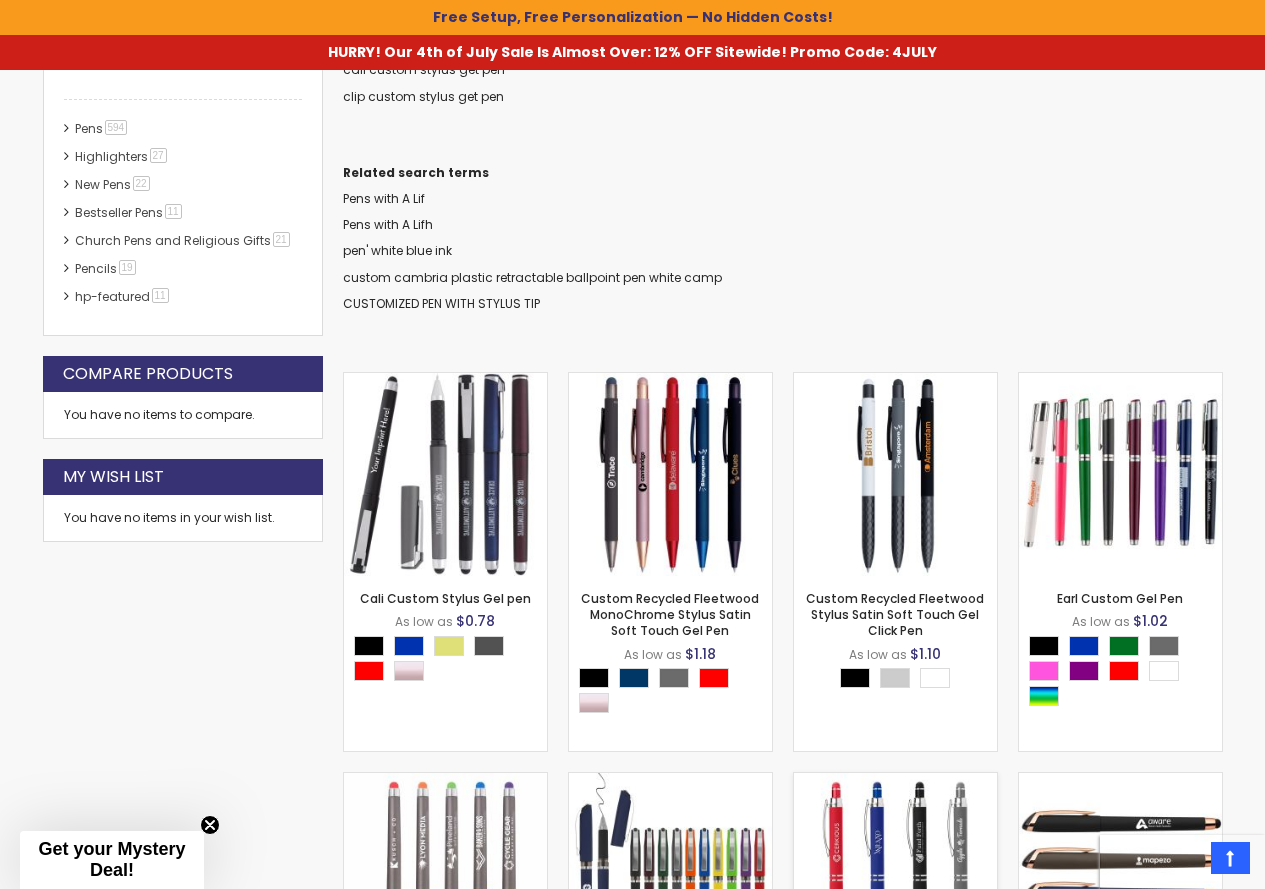 scroll, scrollTop: 471, scrollLeft: 0, axis: vertical 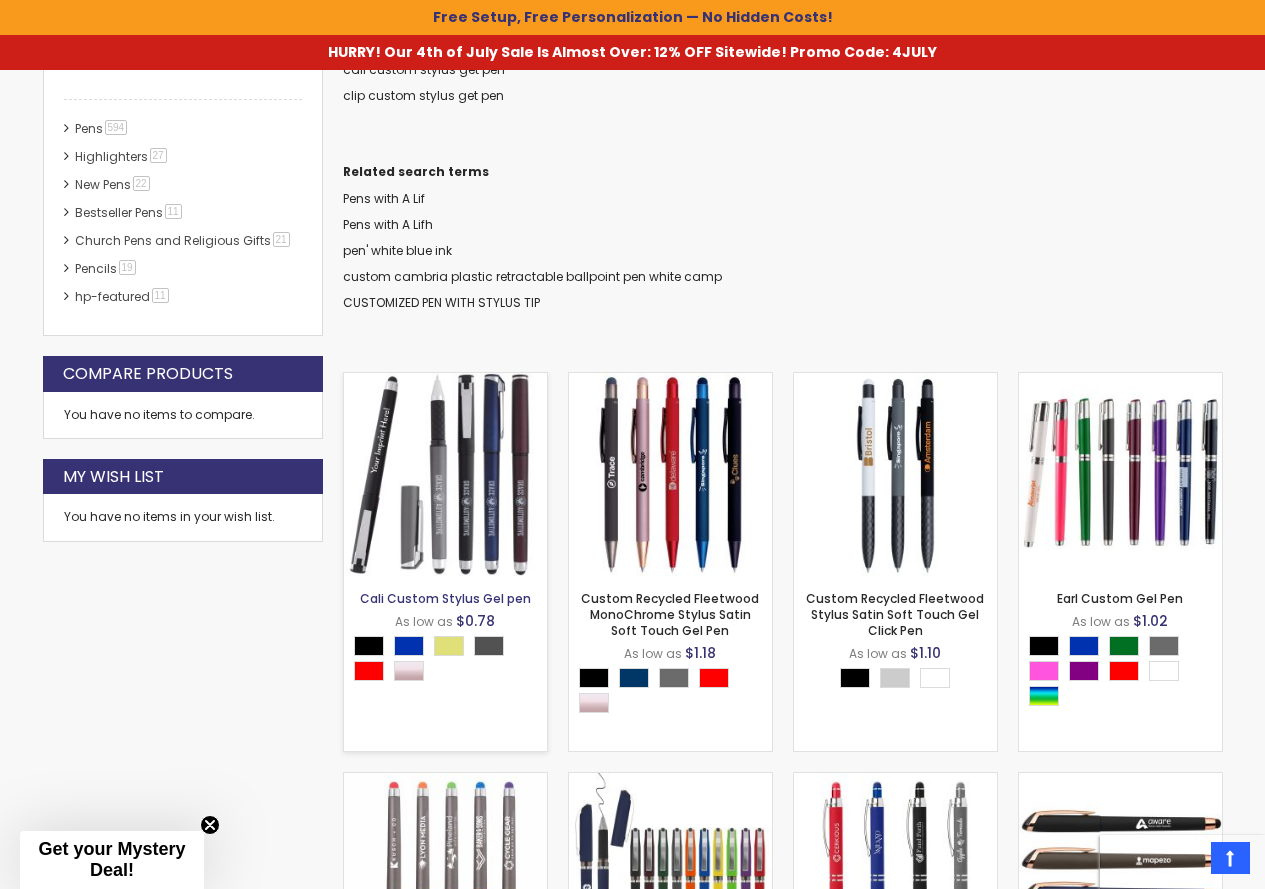click on "Cali Custom Stylus Gel pen" at bounding box center (445, 598) 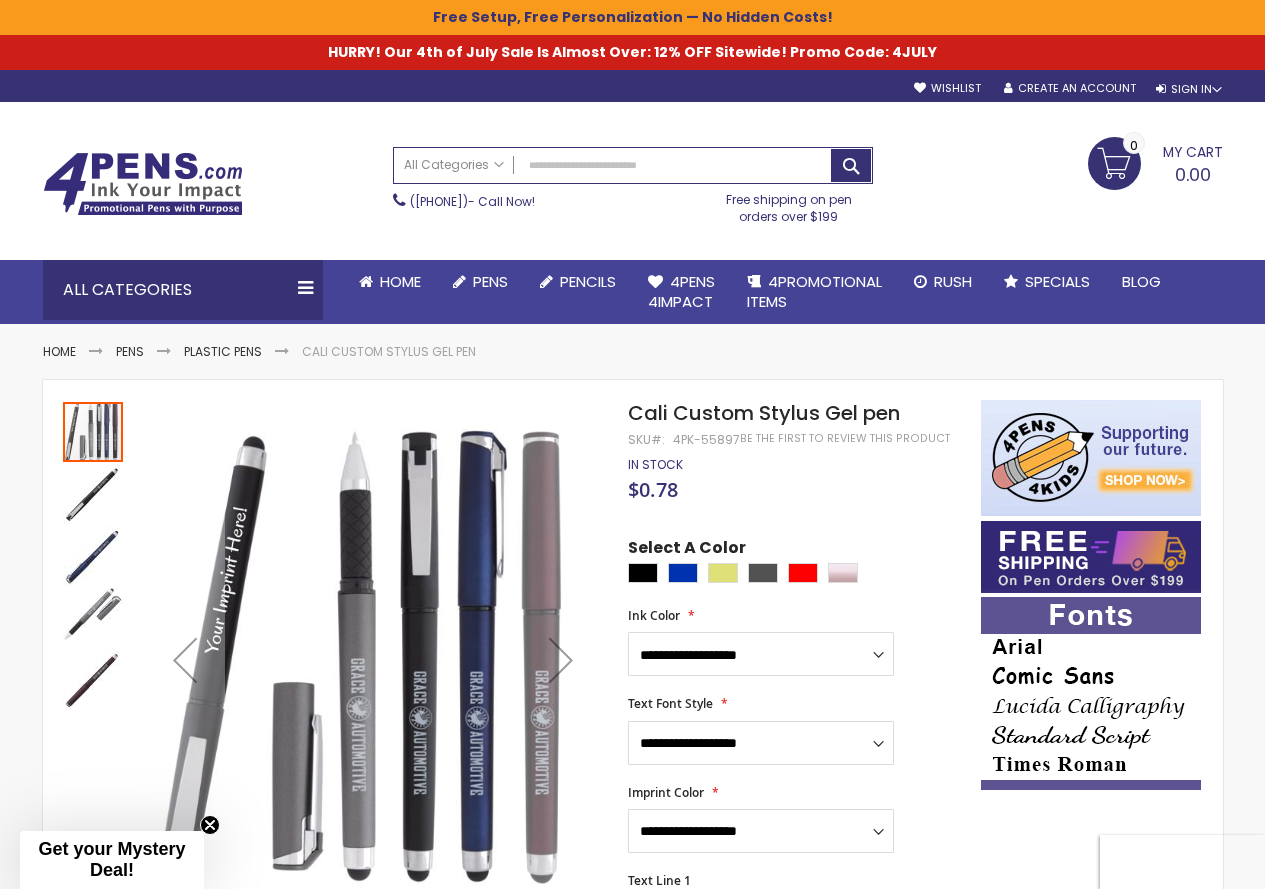 scroll, scrollTop: 0, scrollLeft: 0, axis: both 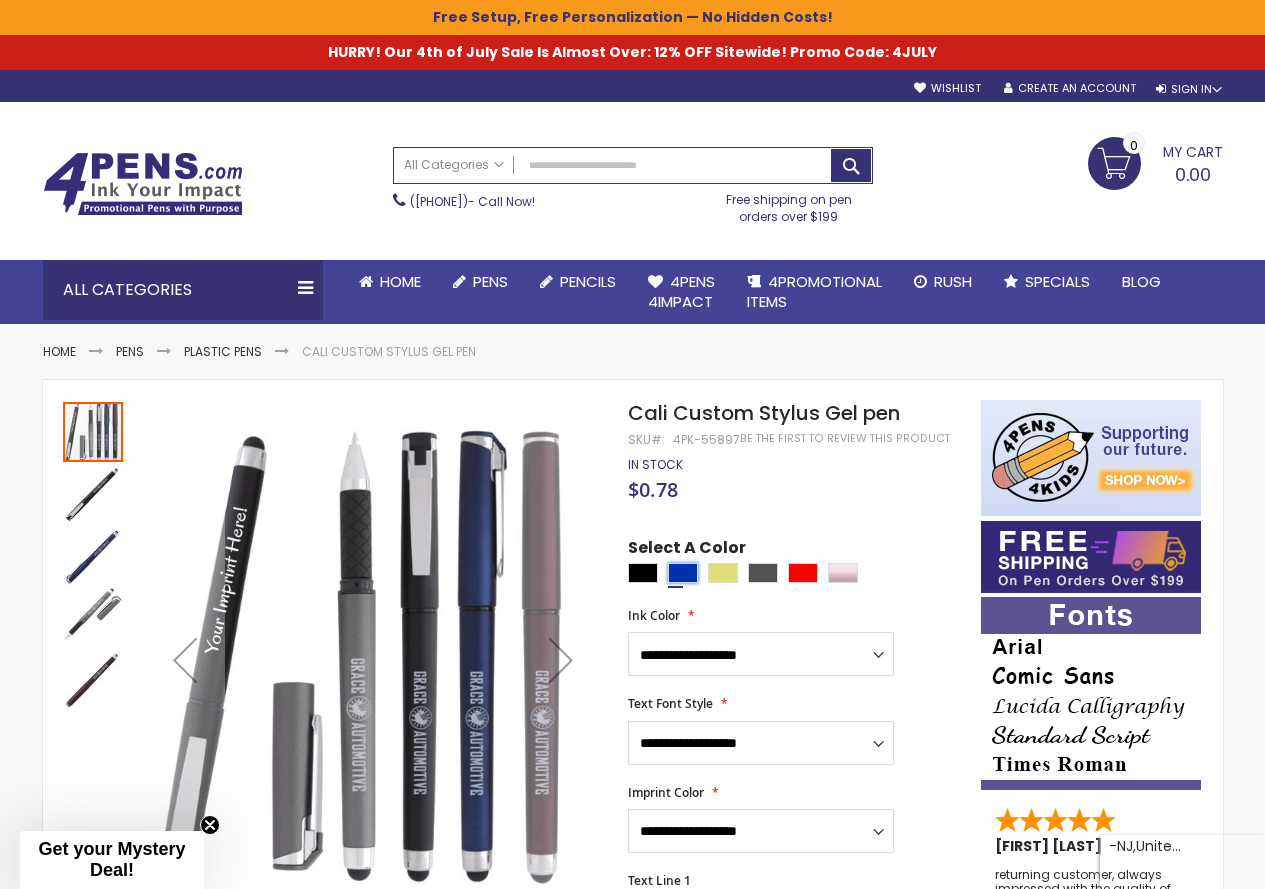 click at bounding box center [683, 573] 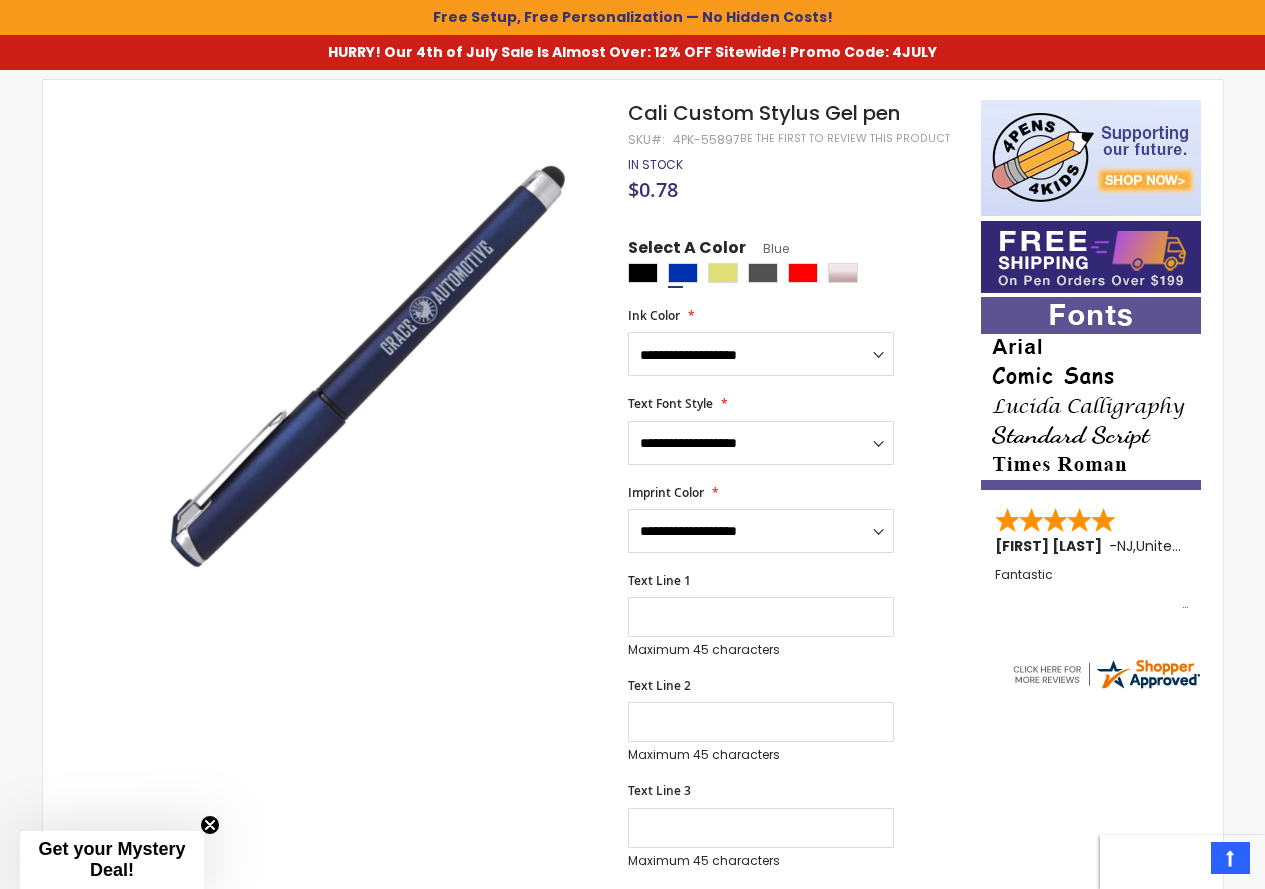 scroll, scrollTop: 0, scrollLeft: 0, axis: both 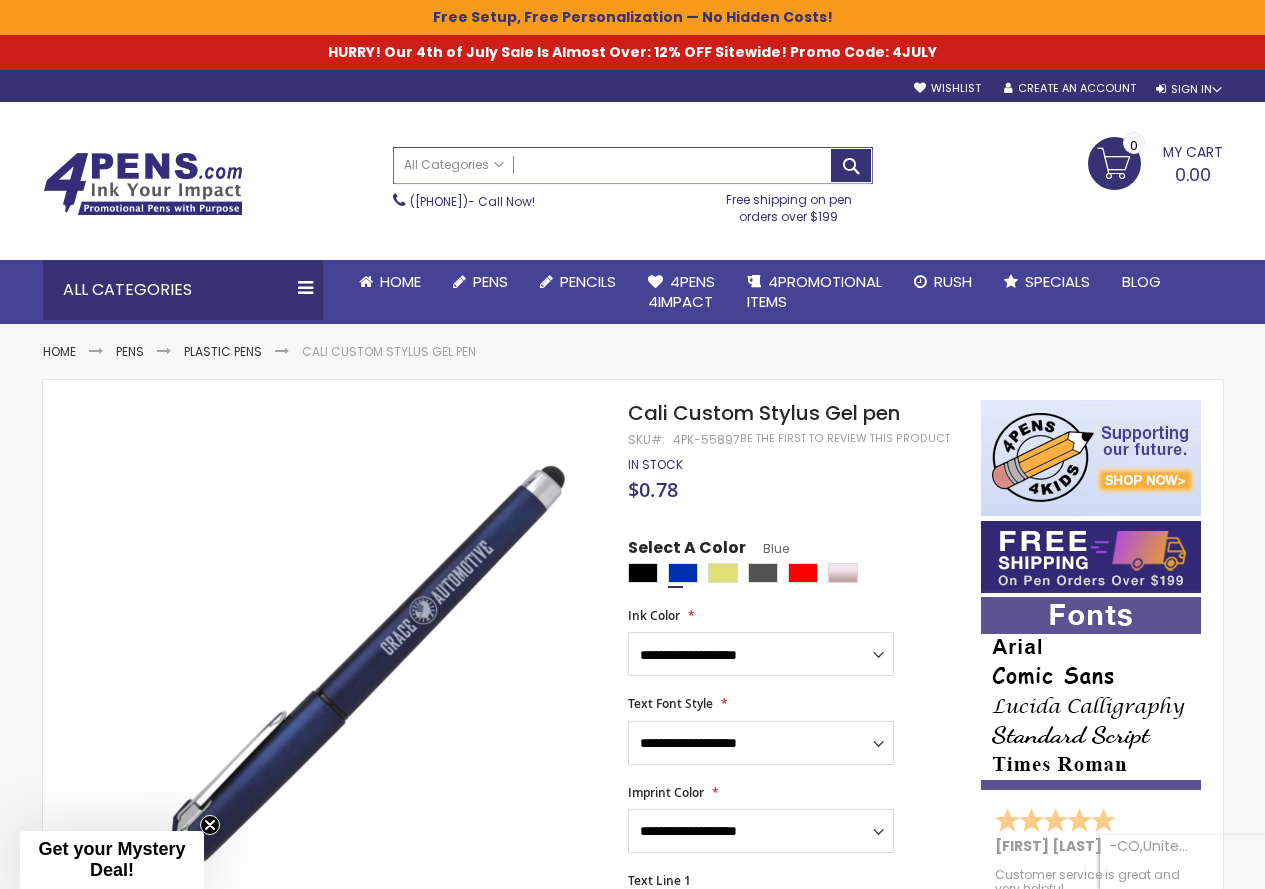 click on "Search" at bounding box center (633, 165) 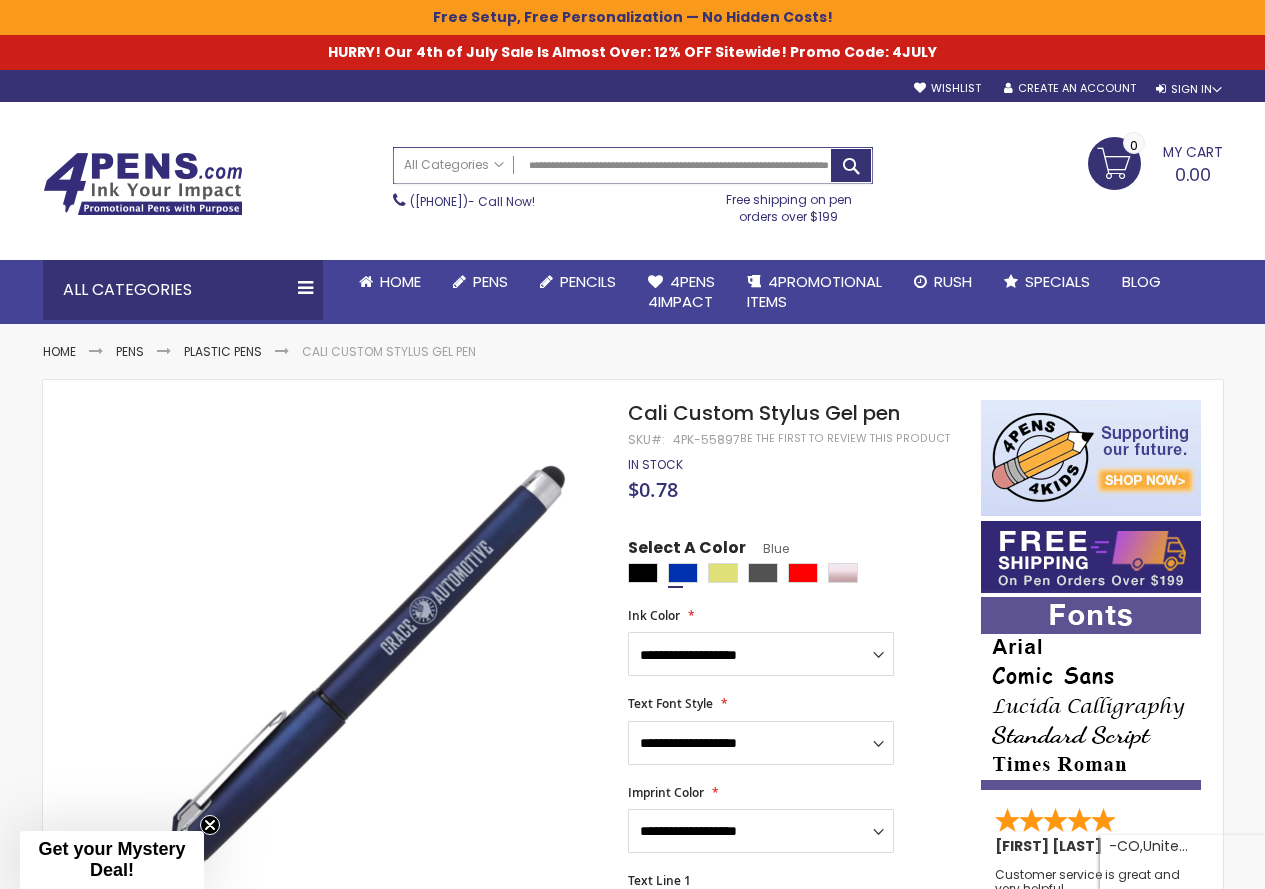 scroll, scrollTop: 0, scrollLeft: 95, axis: horizontal 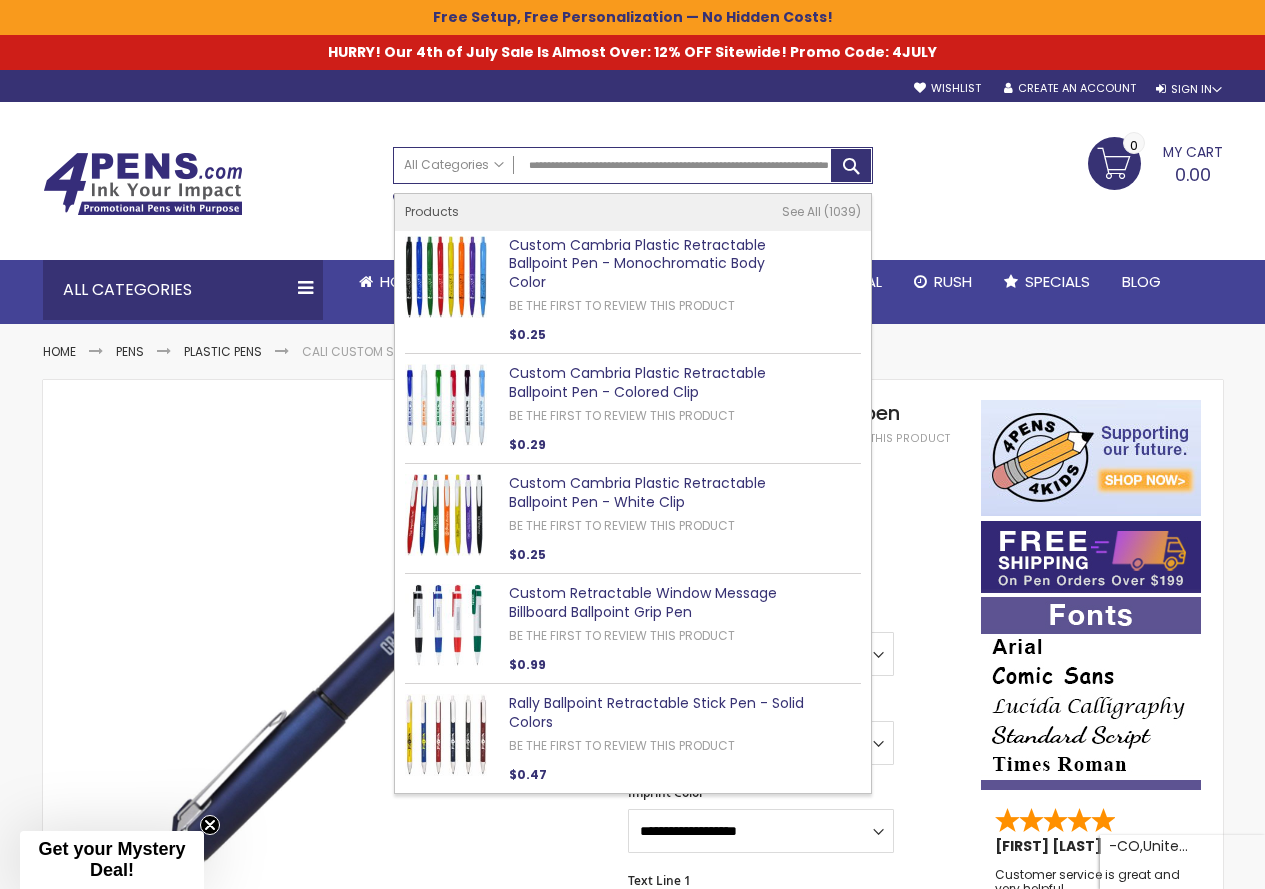 type on "**********" 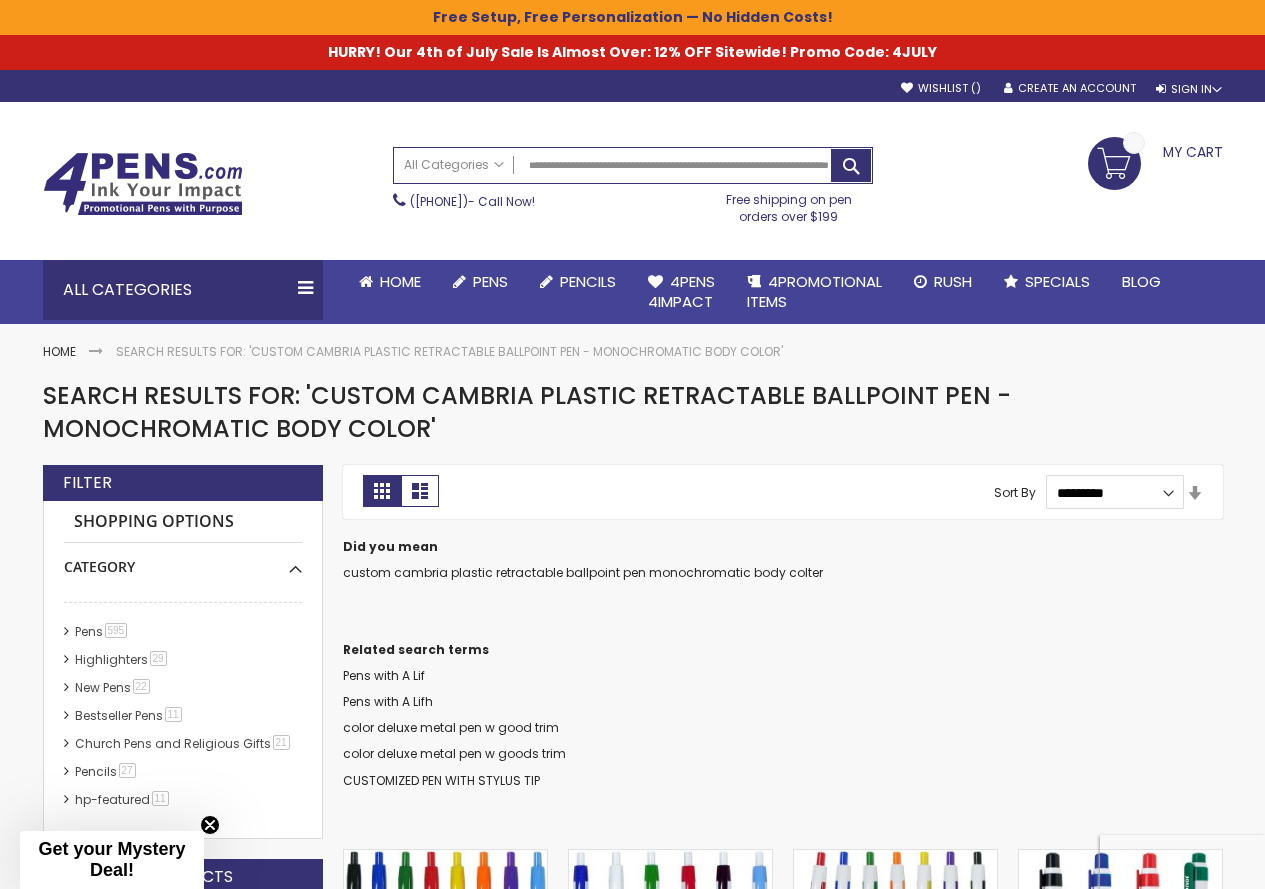 scroll, scrollTop: 0, scrollLeft: 0, axis: both 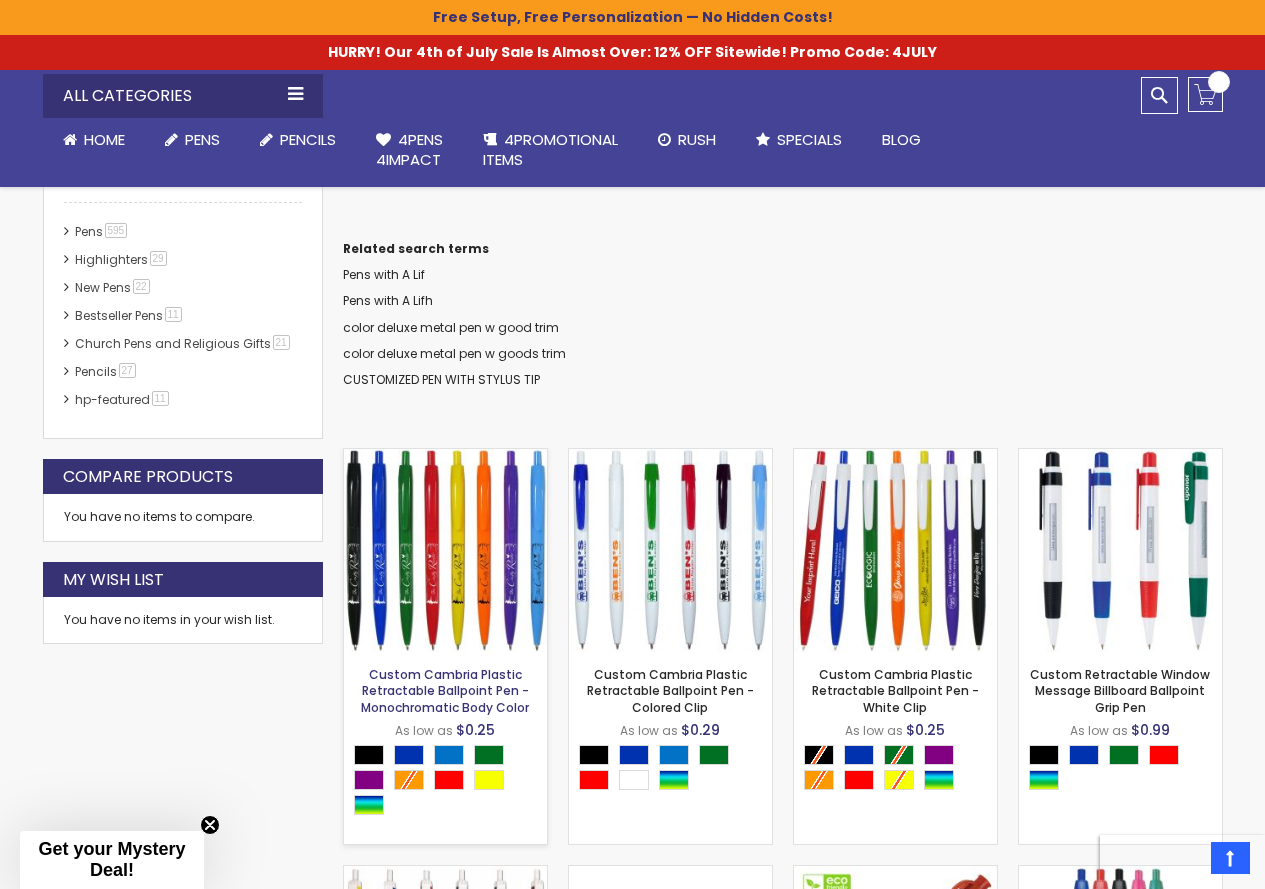 click on "Custom Cambria Plastic Retractable Ballpoint Pen - Monochromatic Body Color" at bounding box center (445, 690) 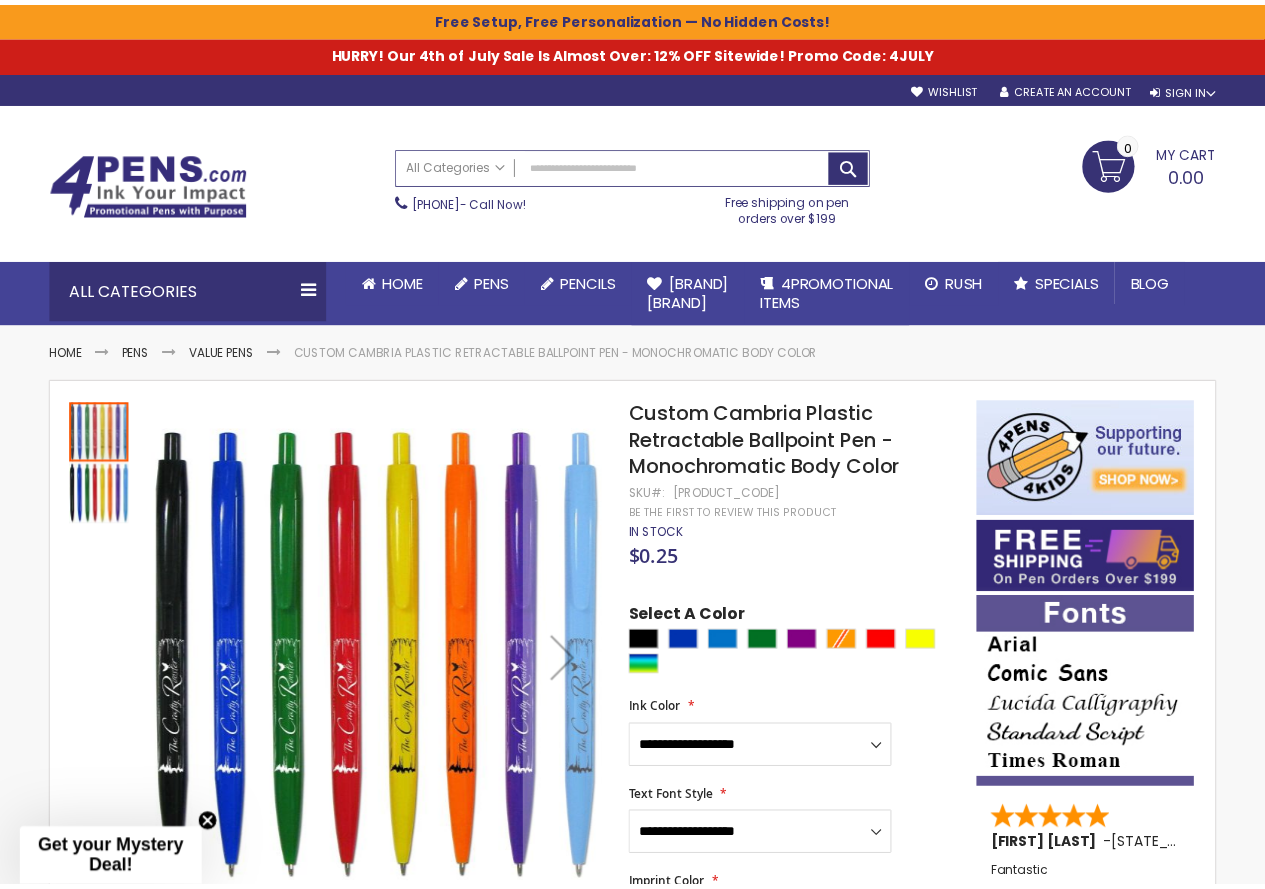 scroll, scrollTop: 0, scrollLeft: 0, axis: both 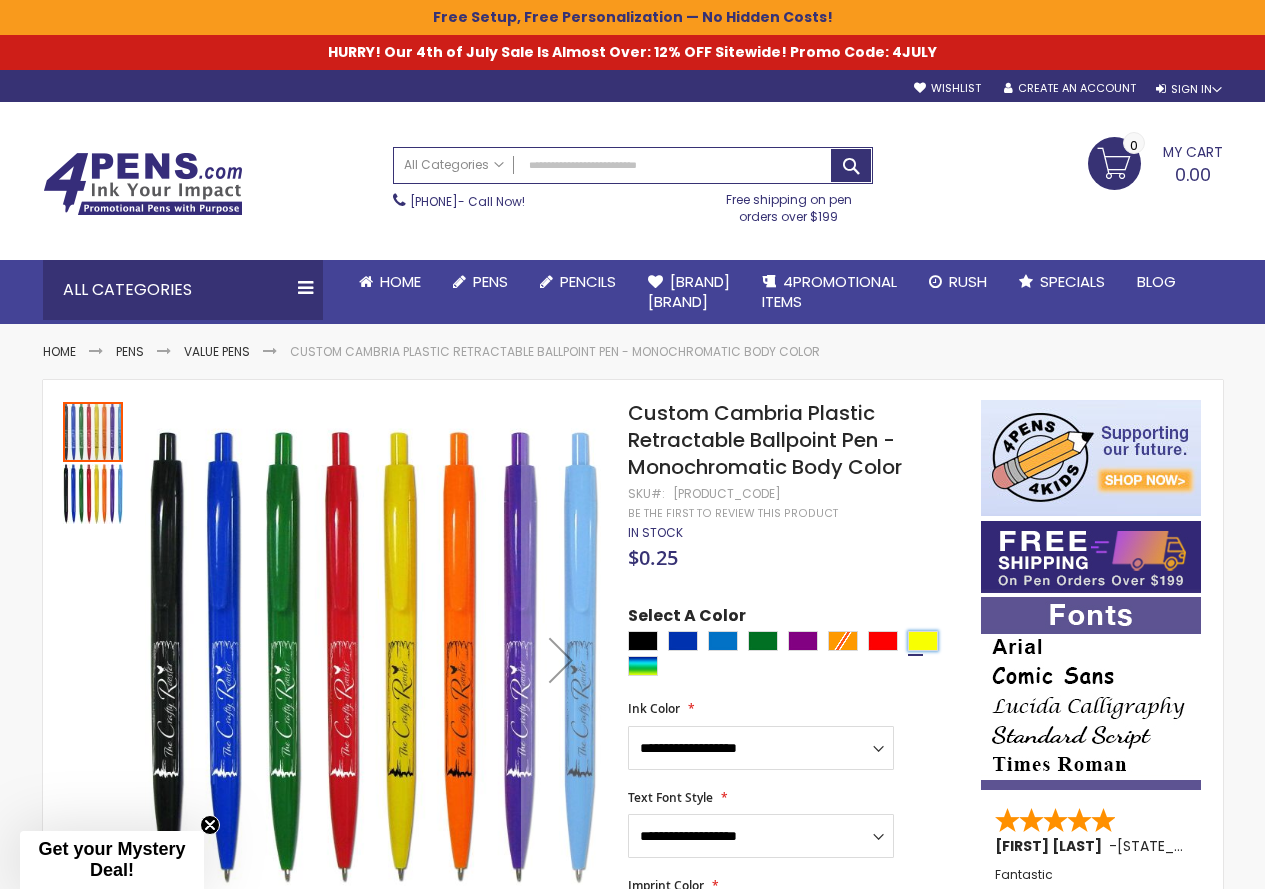 click at bounding box center (923, 641) 